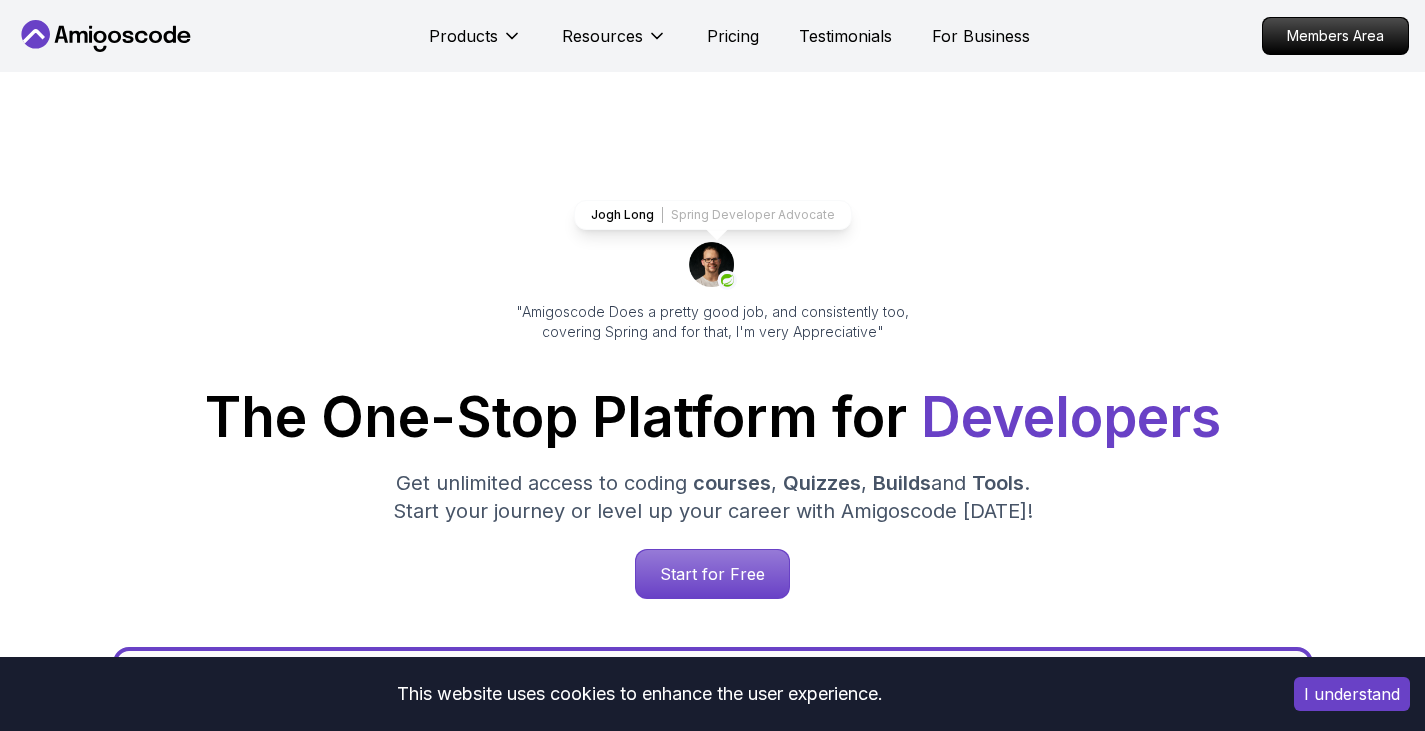 scroll, scrollTop: 700, scrollLeft: 0, axis: vertical 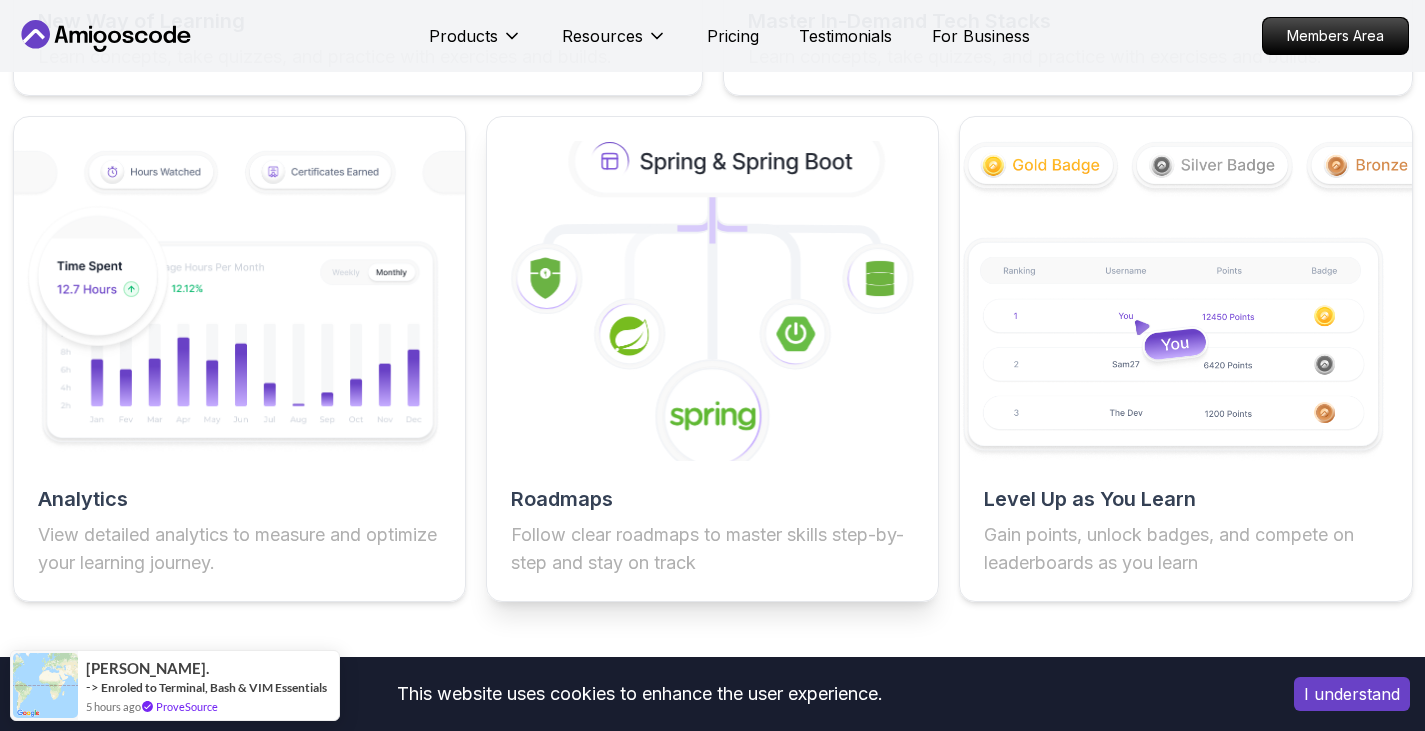 click on "Roadmaps Follow clear roadmaps to master skills step-by-step and stay on track" at bounding box center [712, 359] 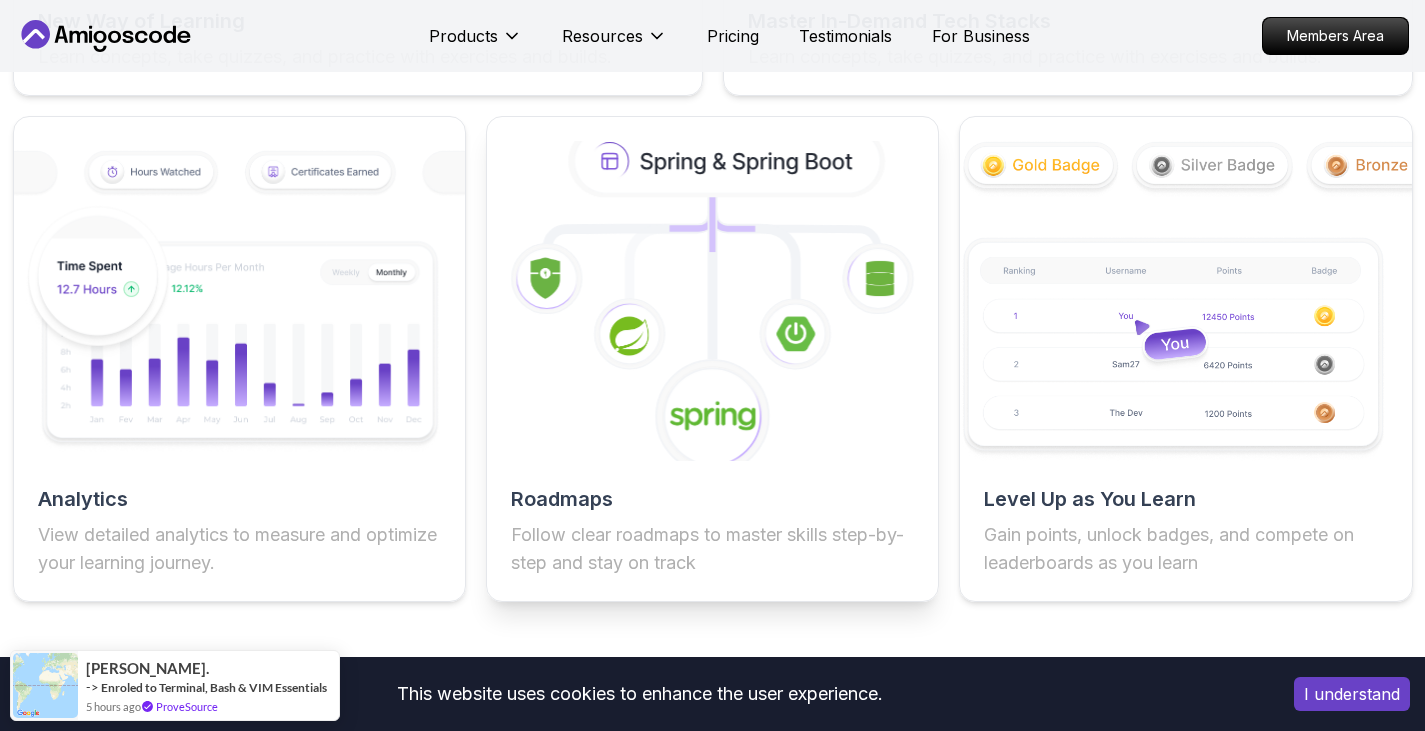 drag, startPoint x: 583, startPoint y: 484, endPoint x: 579, endPoint y: 494, distance: 10.770329 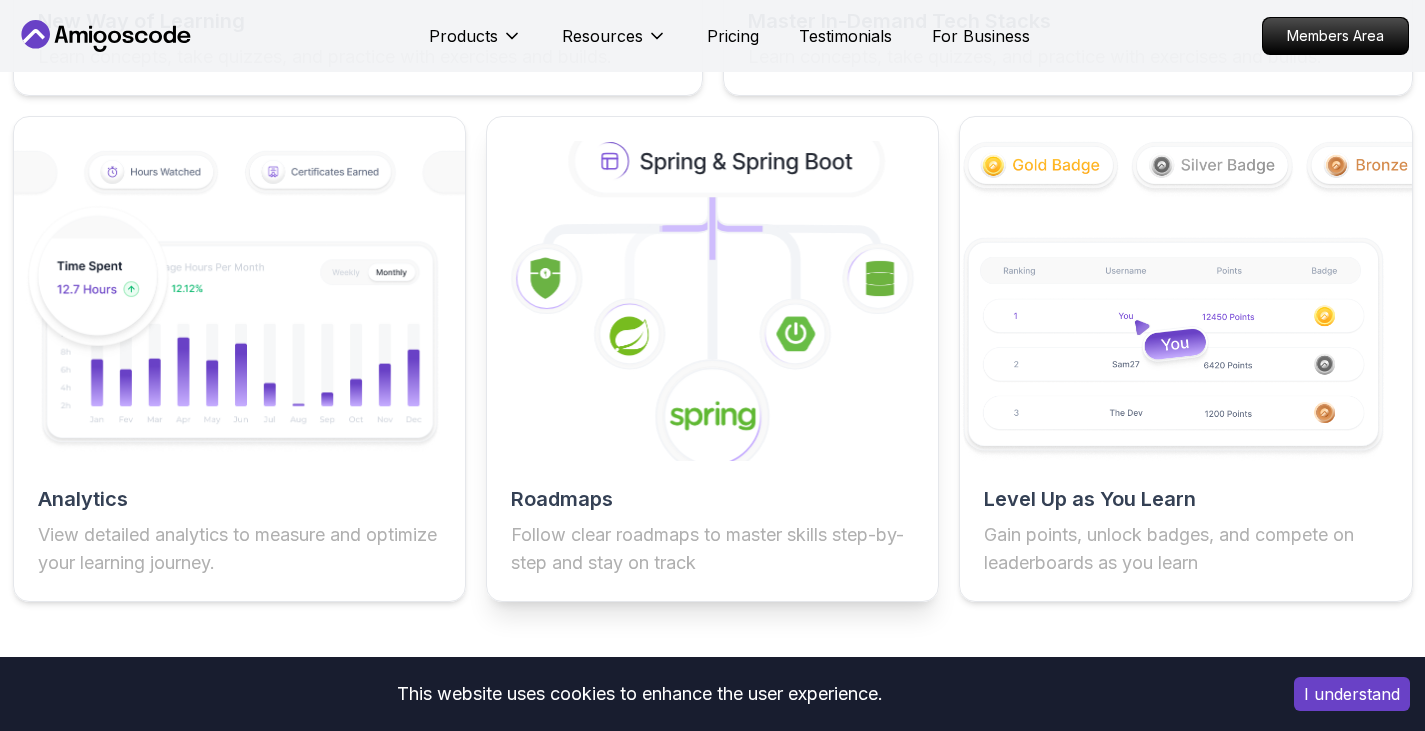 click on "Roadmaps" at bounding box center (712, 499) 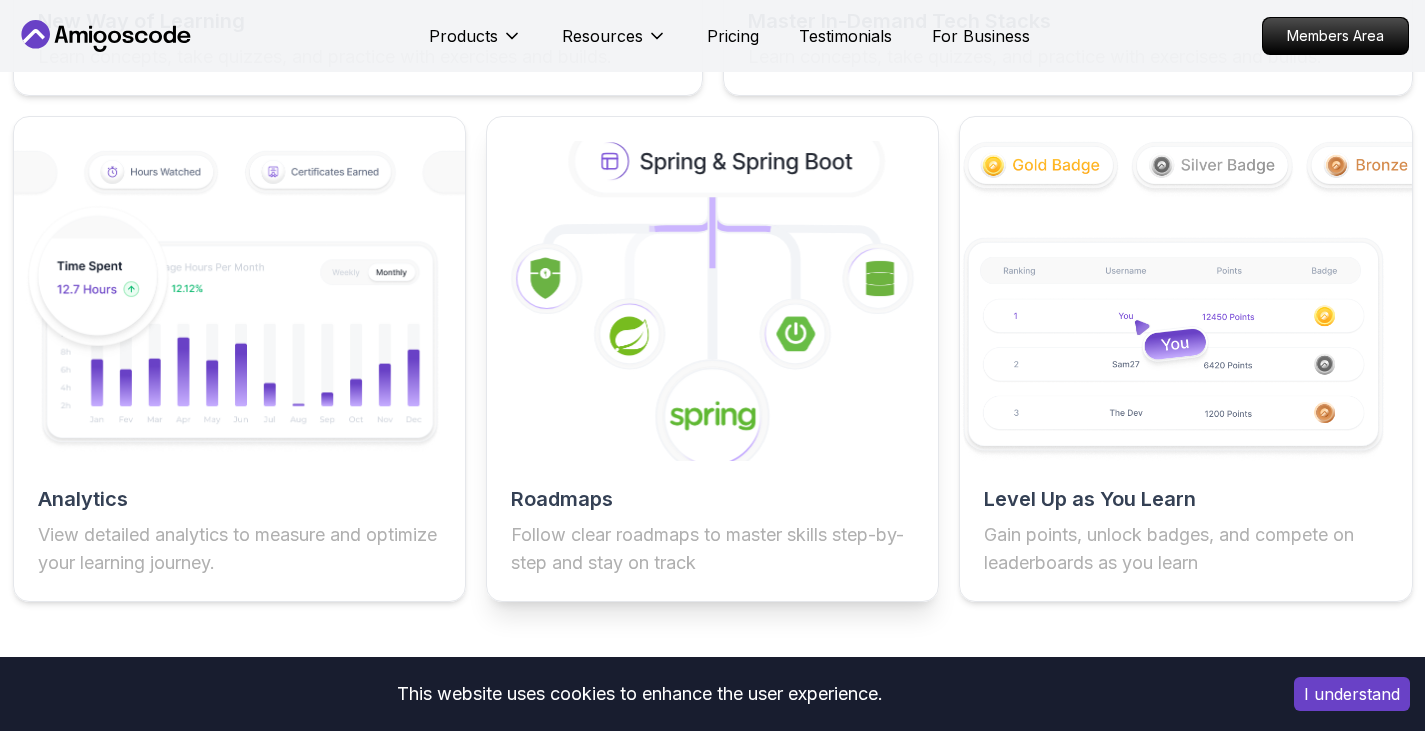 click 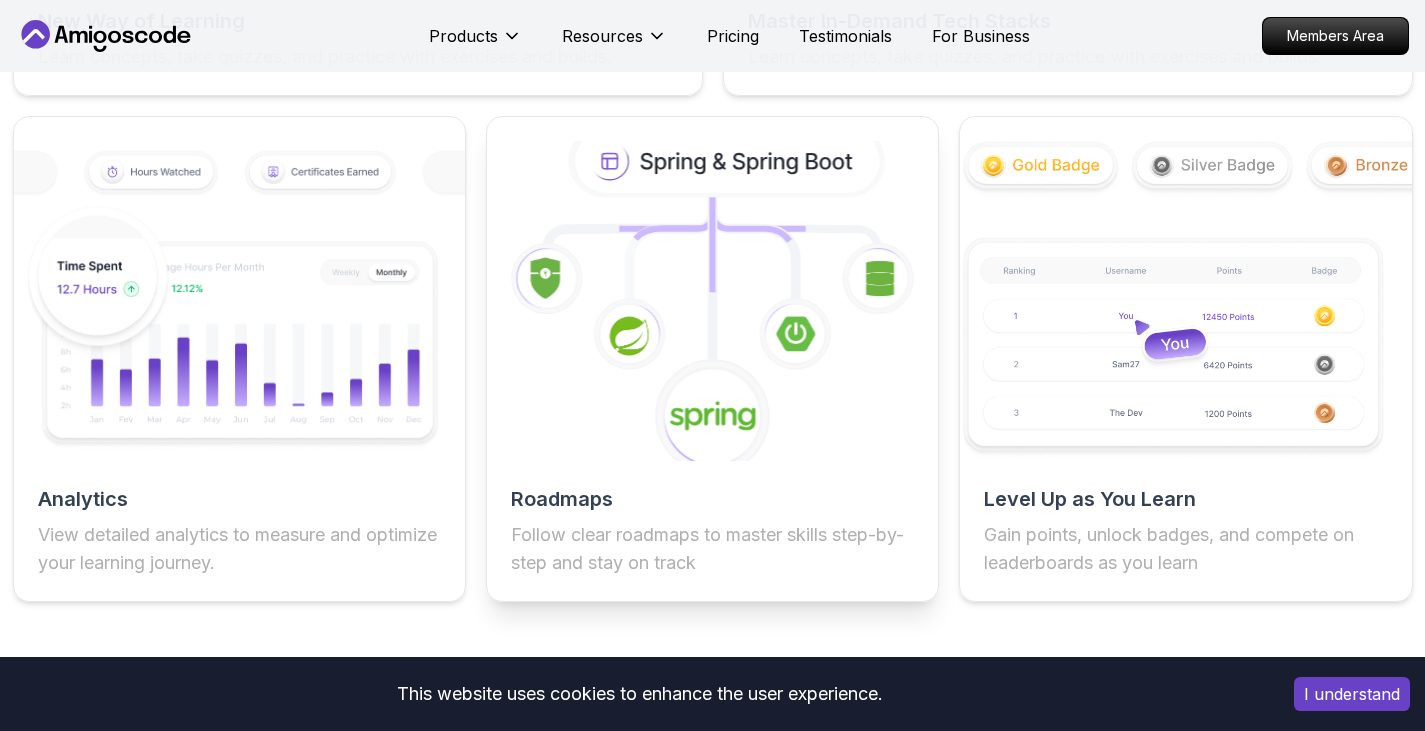 drag, startPoint x: 640, startPoint y: 175, endPoint x: 587, endPoint y: 442, distance: 272.20947 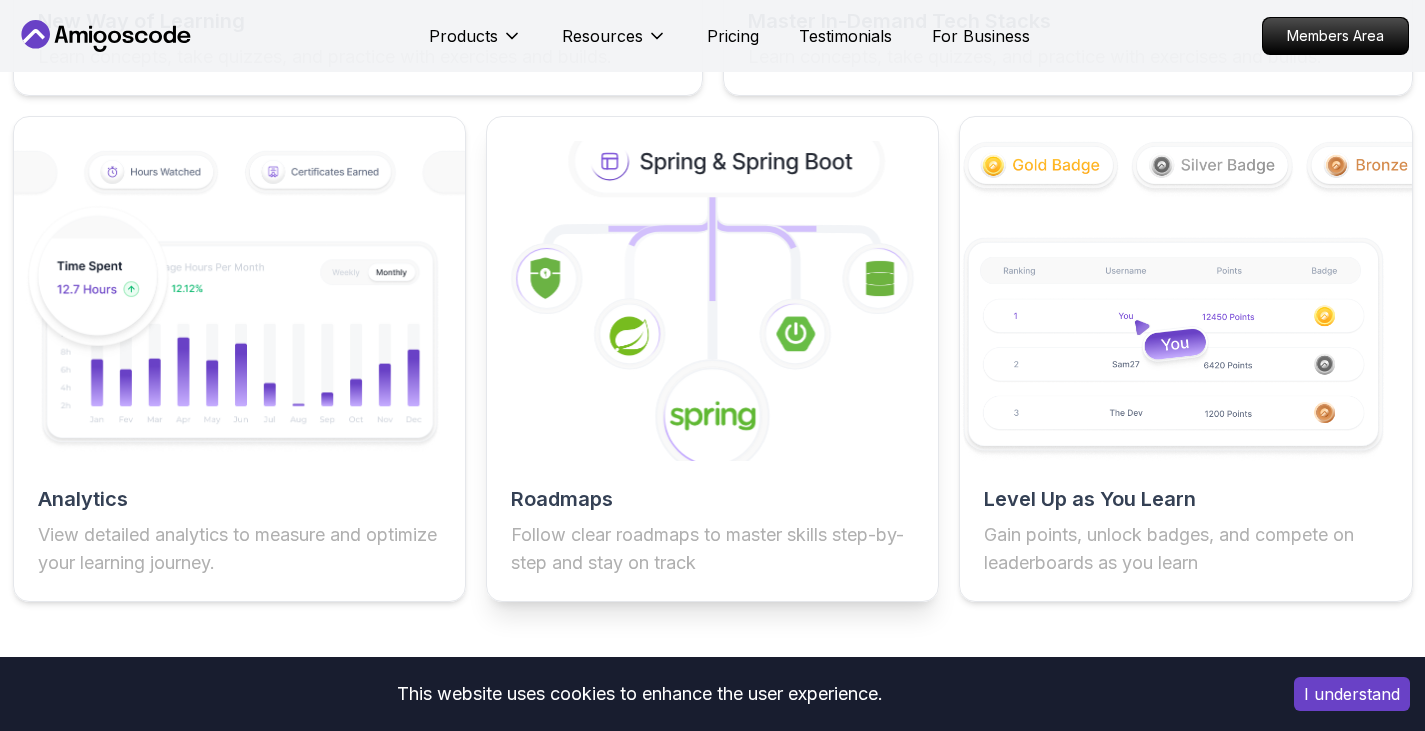 click 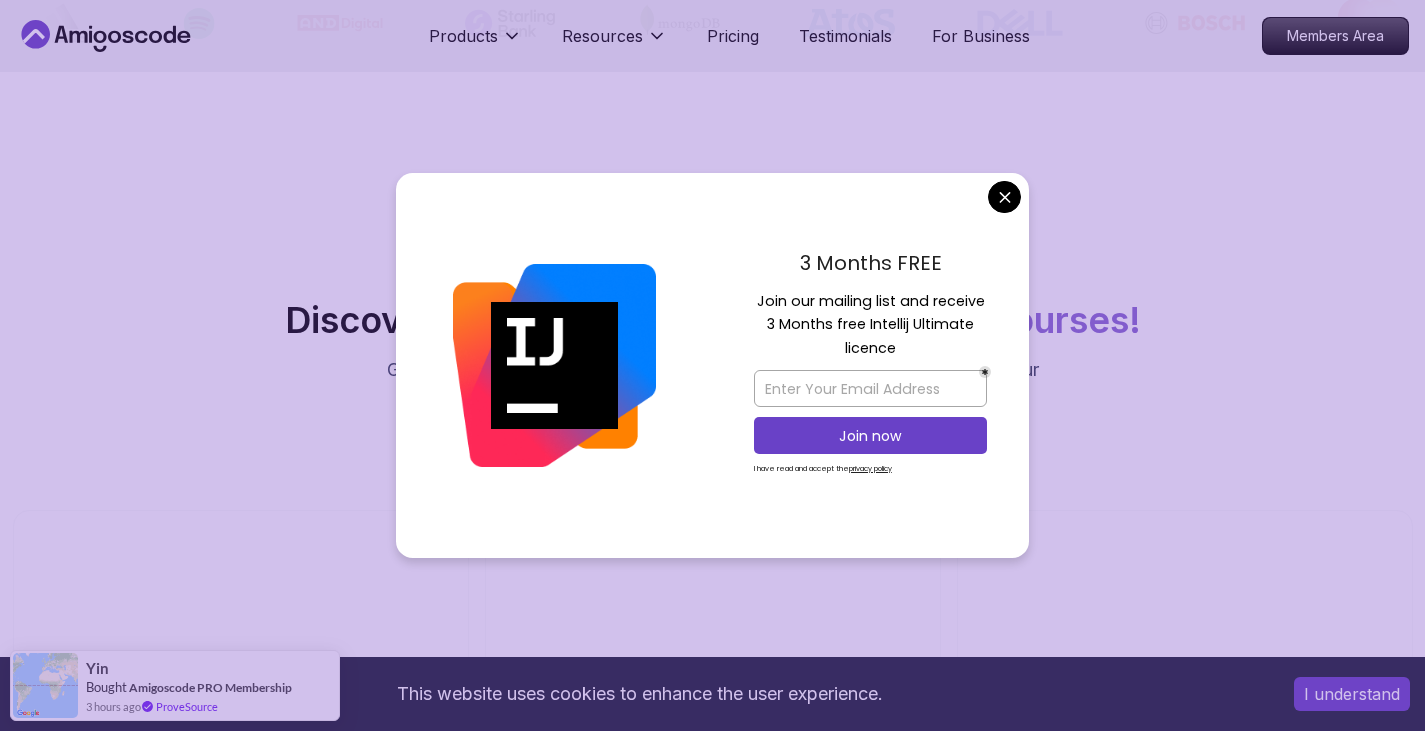 scroll, scrollTop: 1700, scrollLeft: 0, axis: vertical 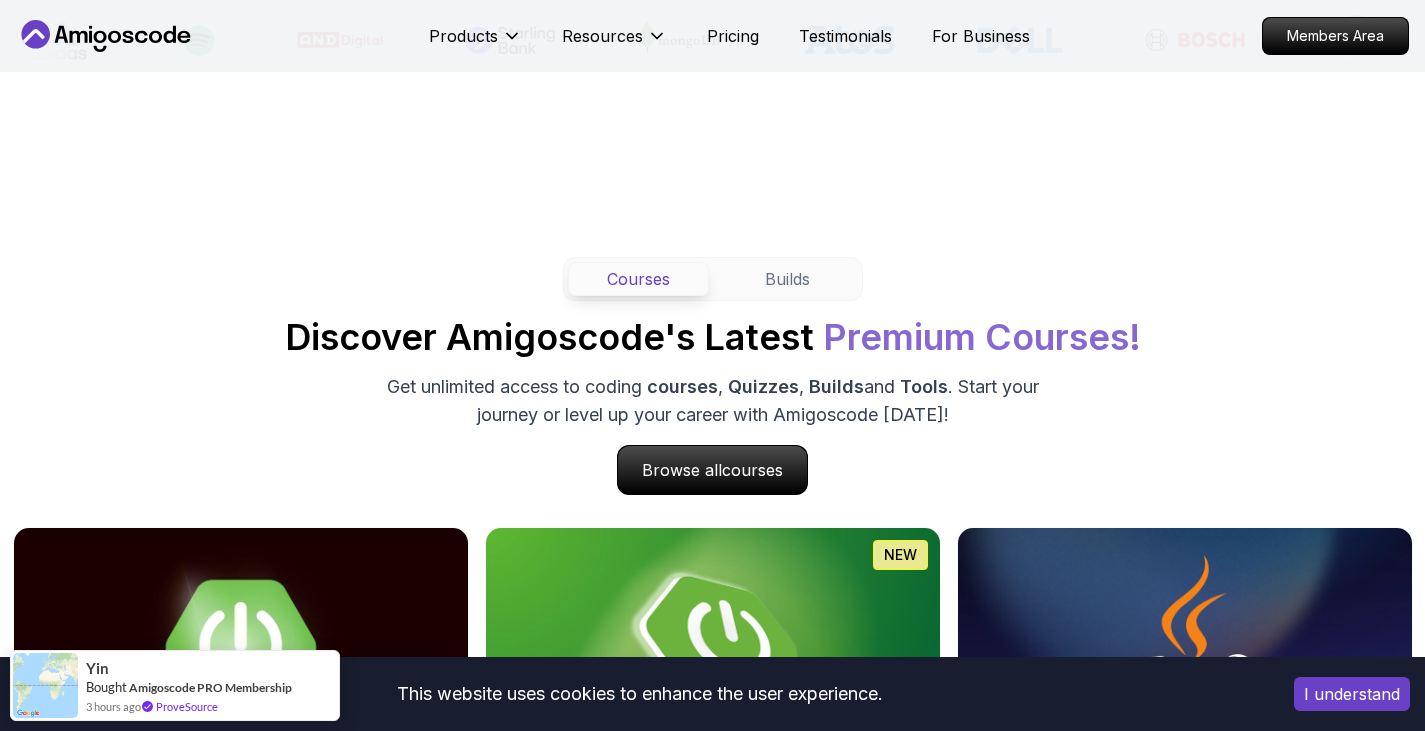 click on "This website uses cookies to enhance the user experience. I understand Products Resources Pricing Testimonials For Business Members Area Products Resources Pricing Testimonials For Business Members Area Jogh Long Spring Developer Advocate "Amigoscode Does a pretty good job, and consistently too, covering Spring and for that, I'm very Appreciative" The One-Stop Platform for   Developers Get unlimited access to coding   courses ,   Quizzes ,   Builds  and   Tools . Start your journey or level up your career with Amigoscode [DATE]! Start for Free [URL][DOMAIN_NAME] OUR AMIGO STUDENTS WORK IN TOP COMPANIES Courses Builds Discover Amigoscode's Latest   Premium Courses! Get unlimited access to coding   courses ,   Quizzes ,   Builds  and   Tools . Start your journey or level up your career with Amigoscode [DATE]! Browse all  courses Advanced Spring Boot Pro Dive deep into Spring Boot with our advanced course, designed to take your skills from intermediate to expert level. NEW Spring Boot for Beginners" at bounding box center (712, 4161) 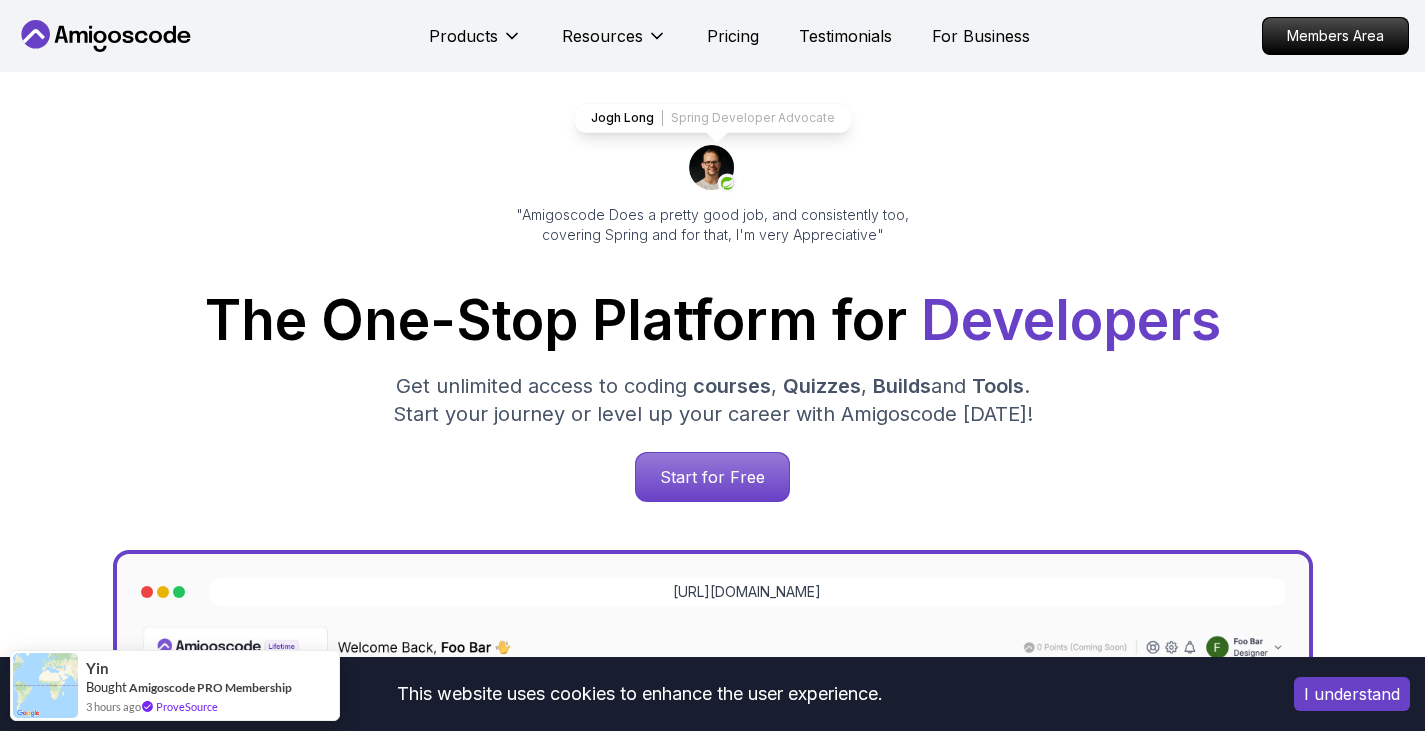 scroll, scrollTop: 0, scrollLeft: 0, axis: both 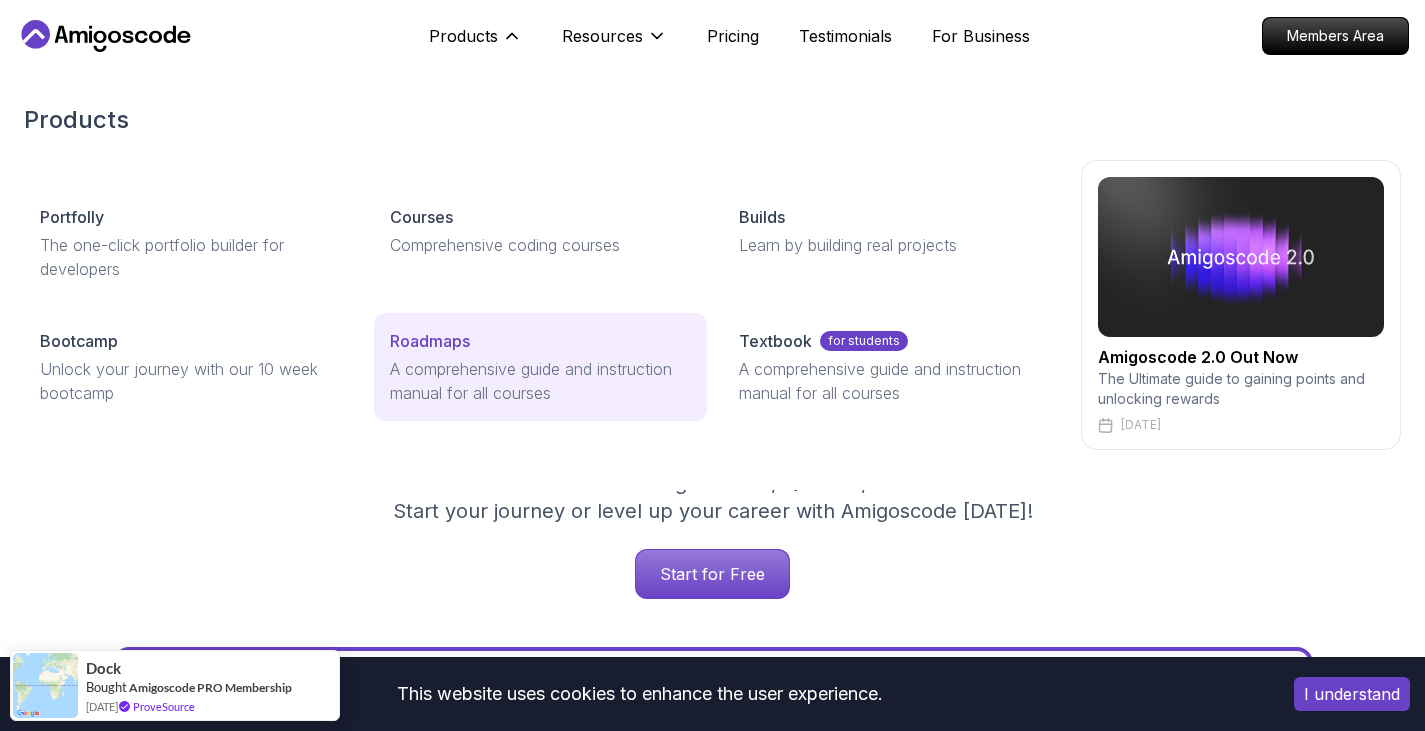 click on "Roadmaps" at bounding box center (430, 341) 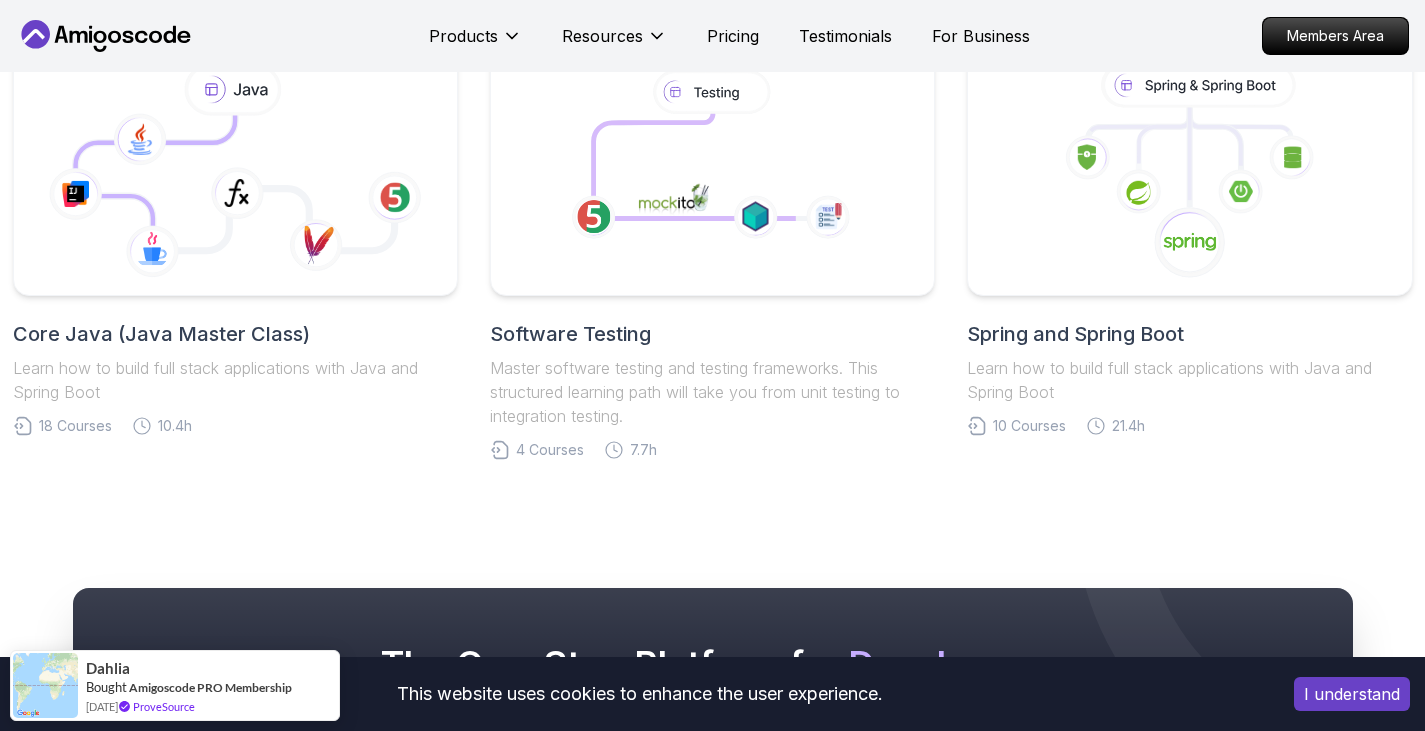 scroll, scrollTop: 870, scrollLeft: 0, axis: vertical 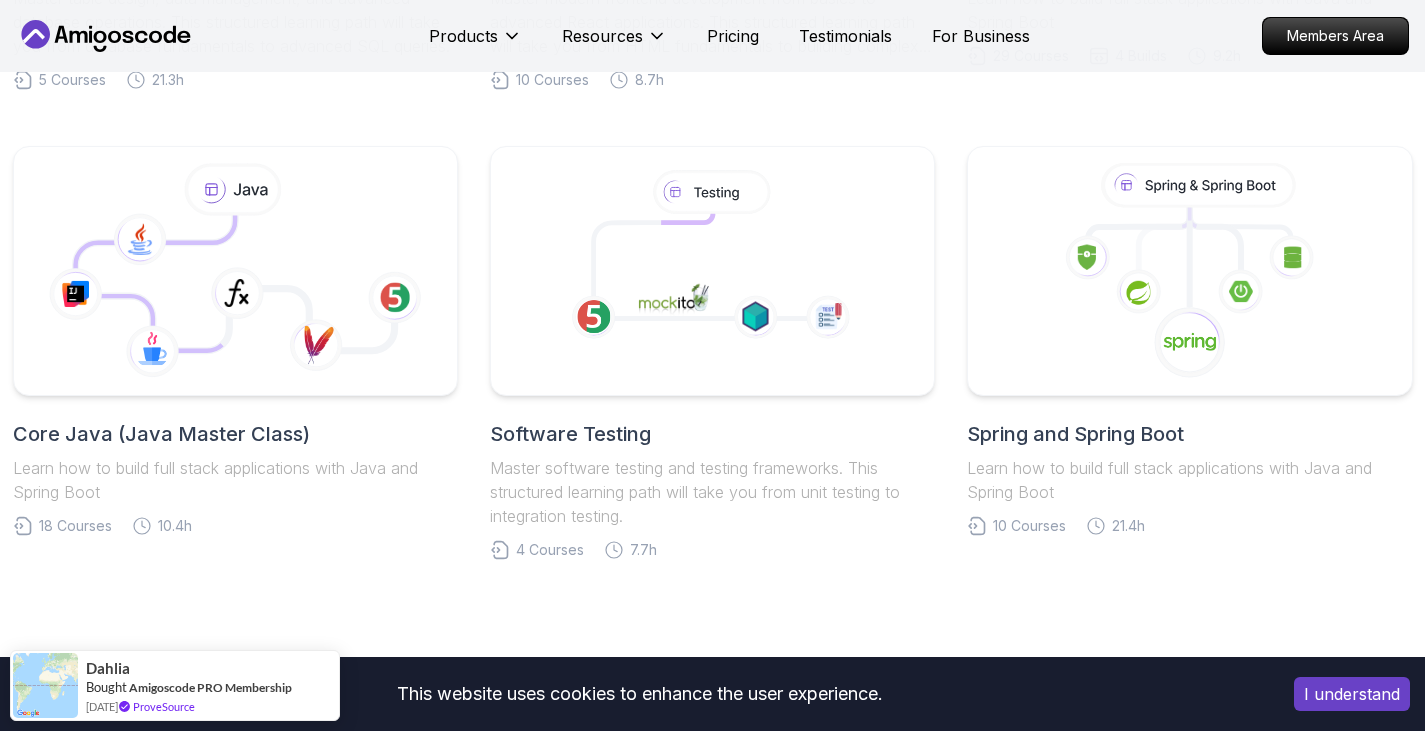 click on "Core Java (Java Master Class) Learn how to build full stack applications with Java and Spring Boot" at bounding box center [235, 462] 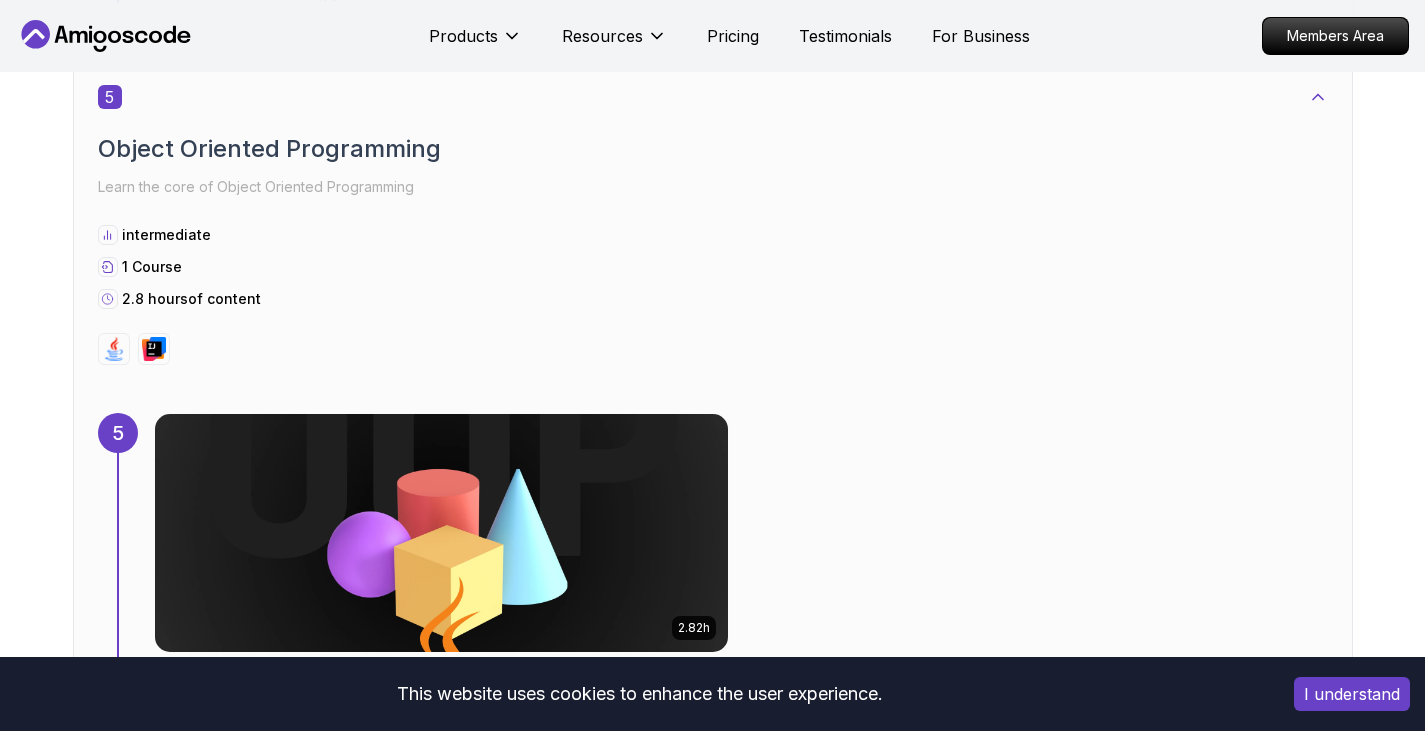 scroll, scrollTop: 4000, scrollLeft: 0, axis: vertical 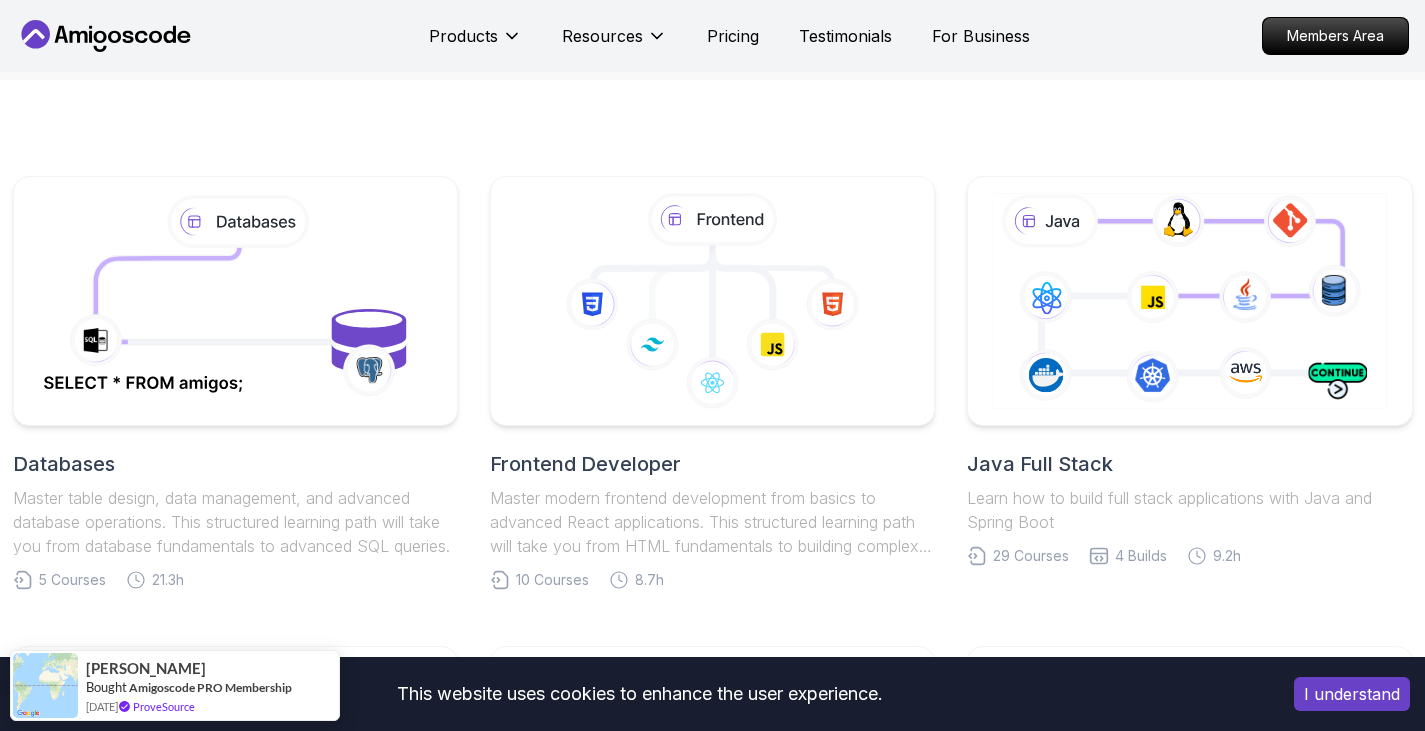 click on "Java Full Stack" at bounding box center [1189, 464] 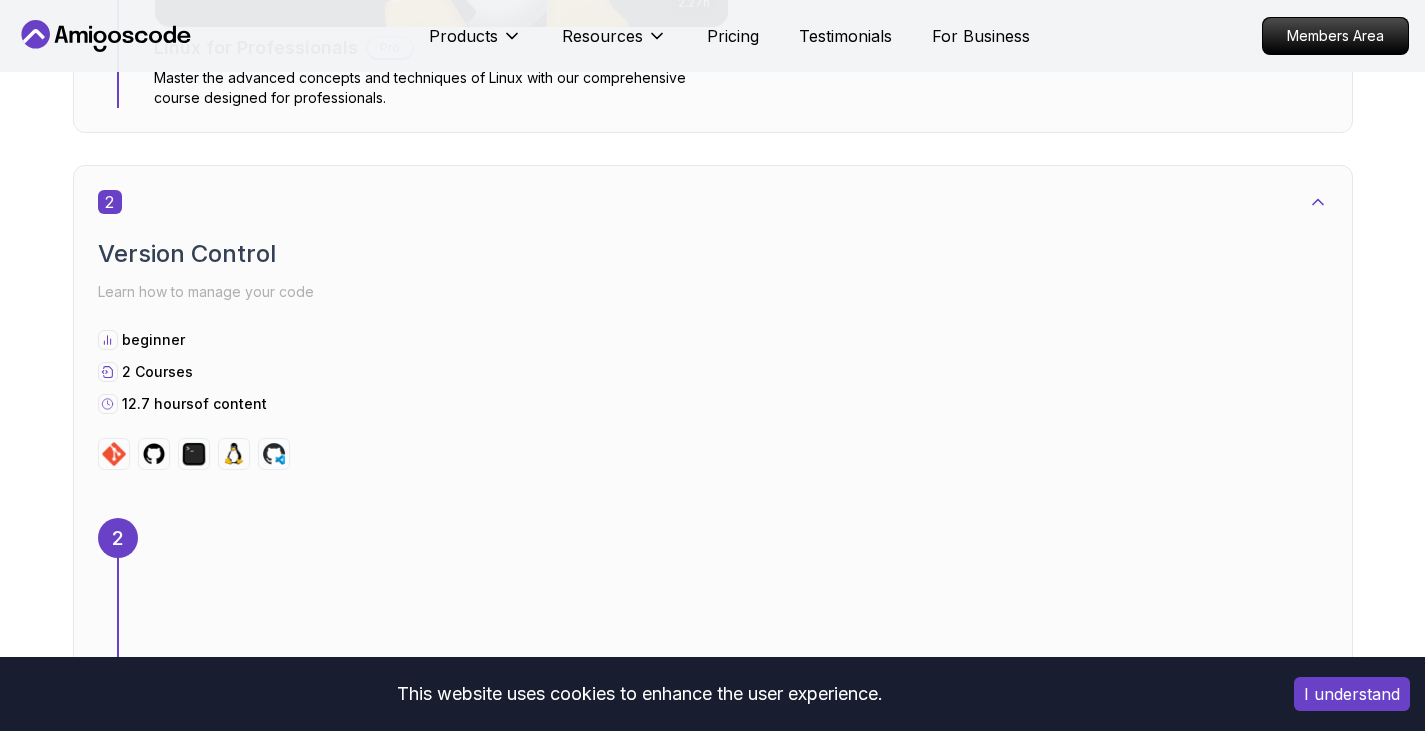 scroll, scrollTop: 1800, scrollLeft: 0, axis: vertical 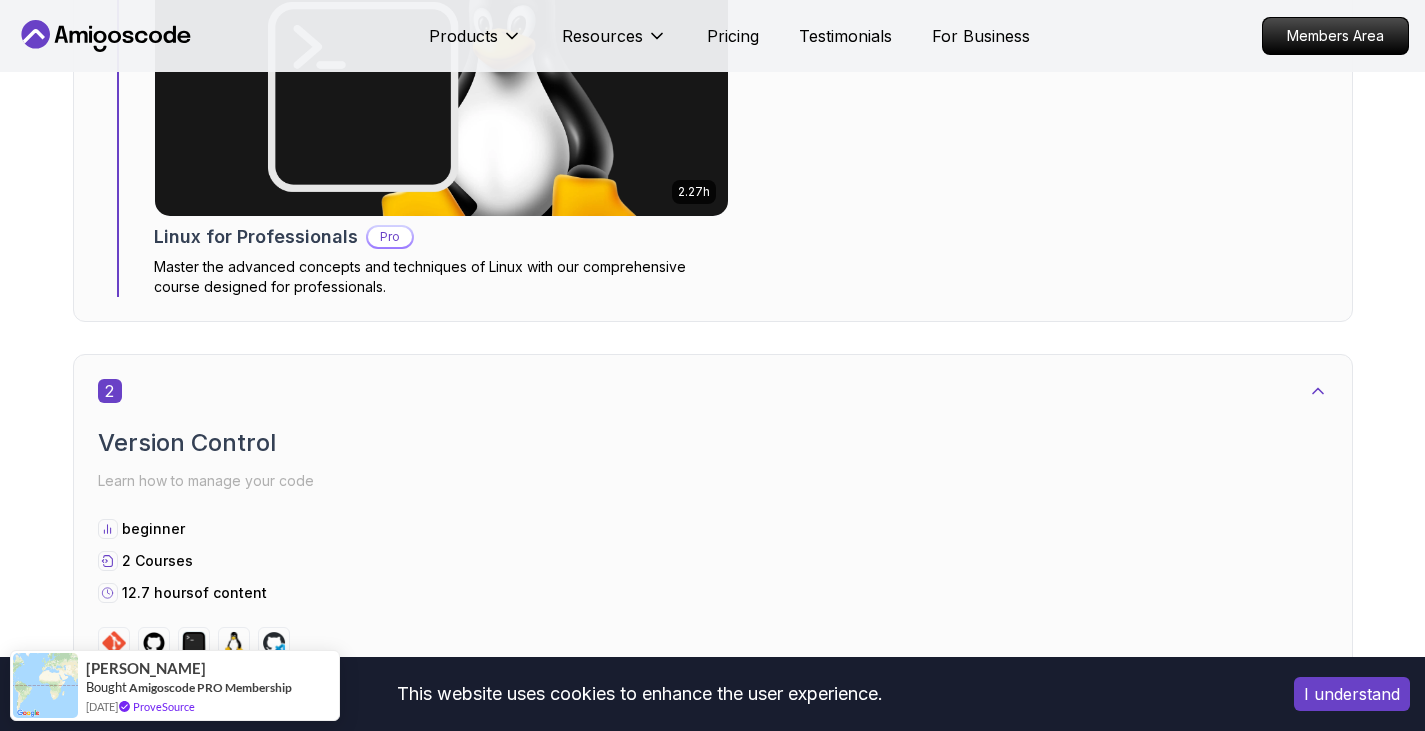 click on "Linux for Professionals" at bounding box center (256, 237) 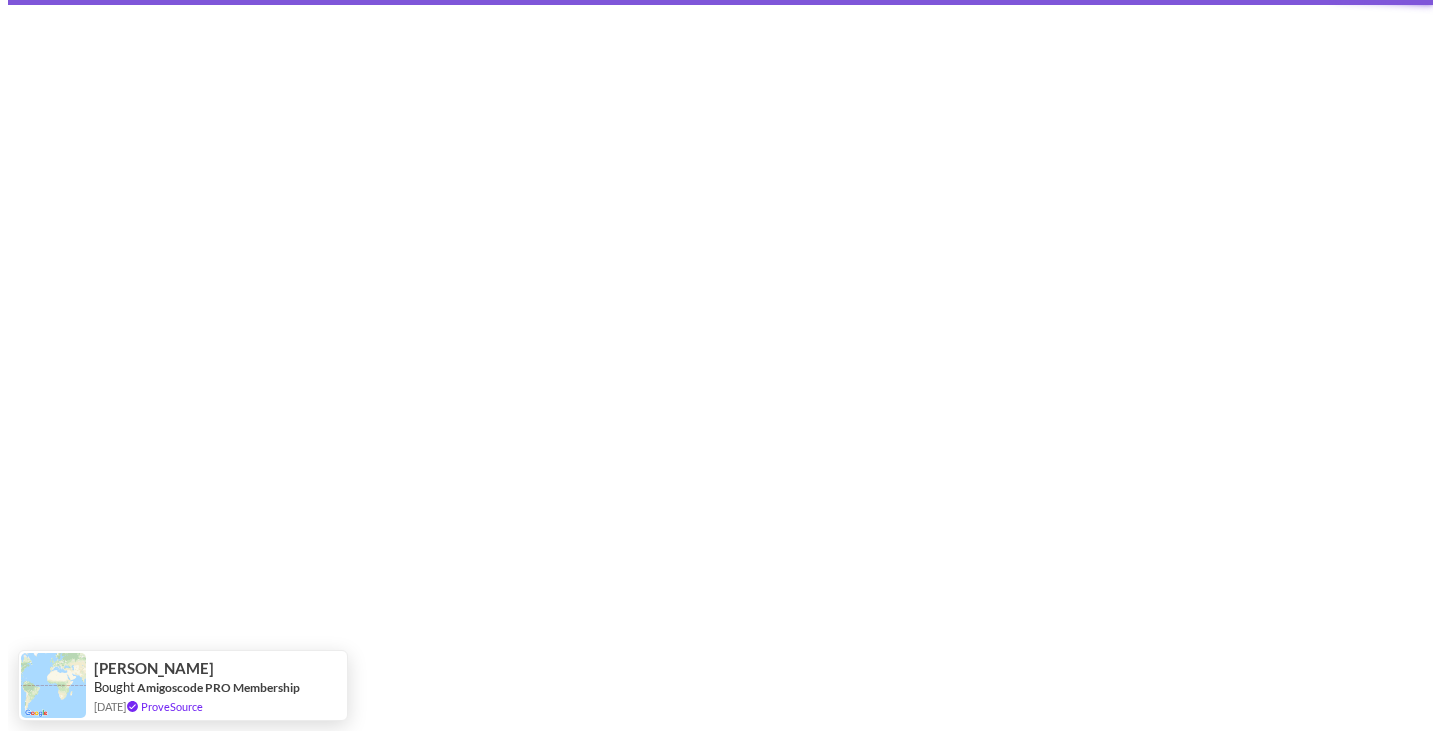 scroll, scrollTop: 0, scrollLeft: 0, axis: both 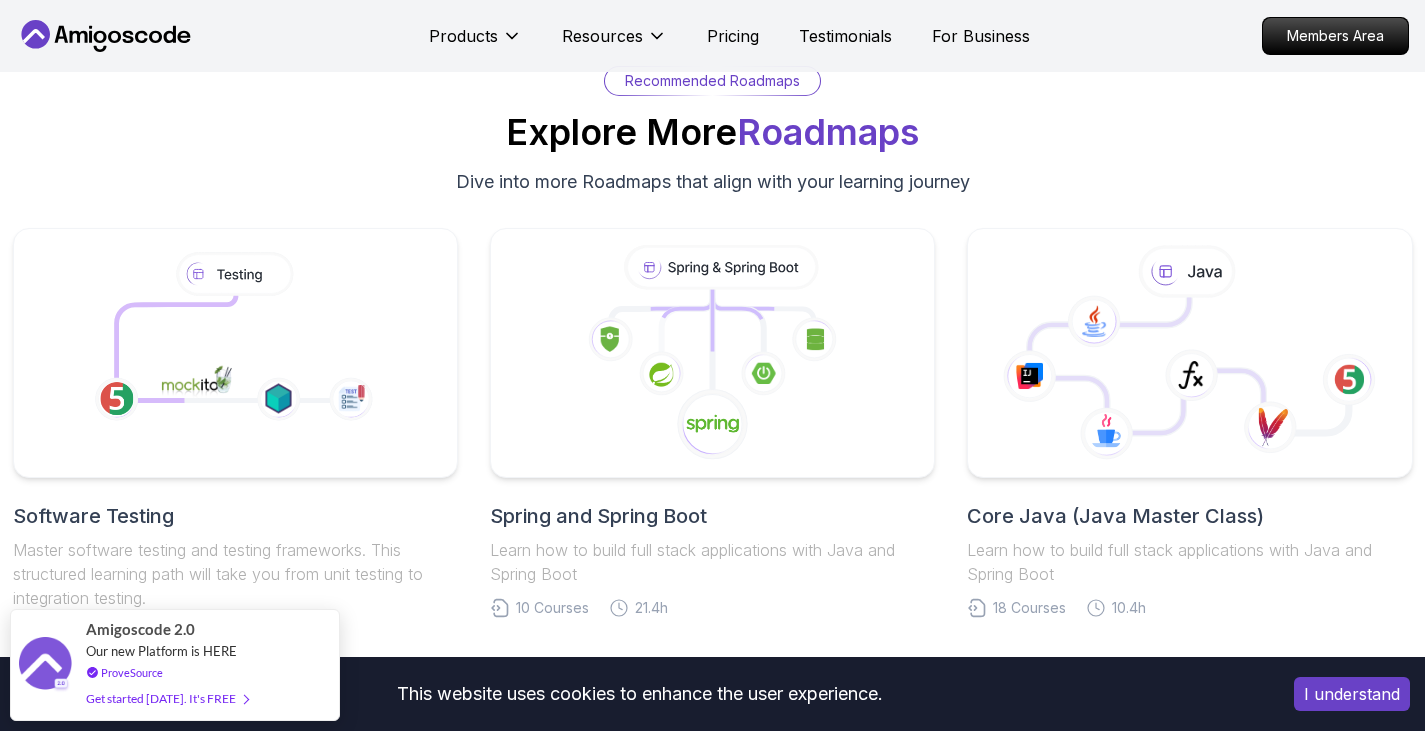 click on "Spring and Spring Boot" at bounding box center [712, 516] 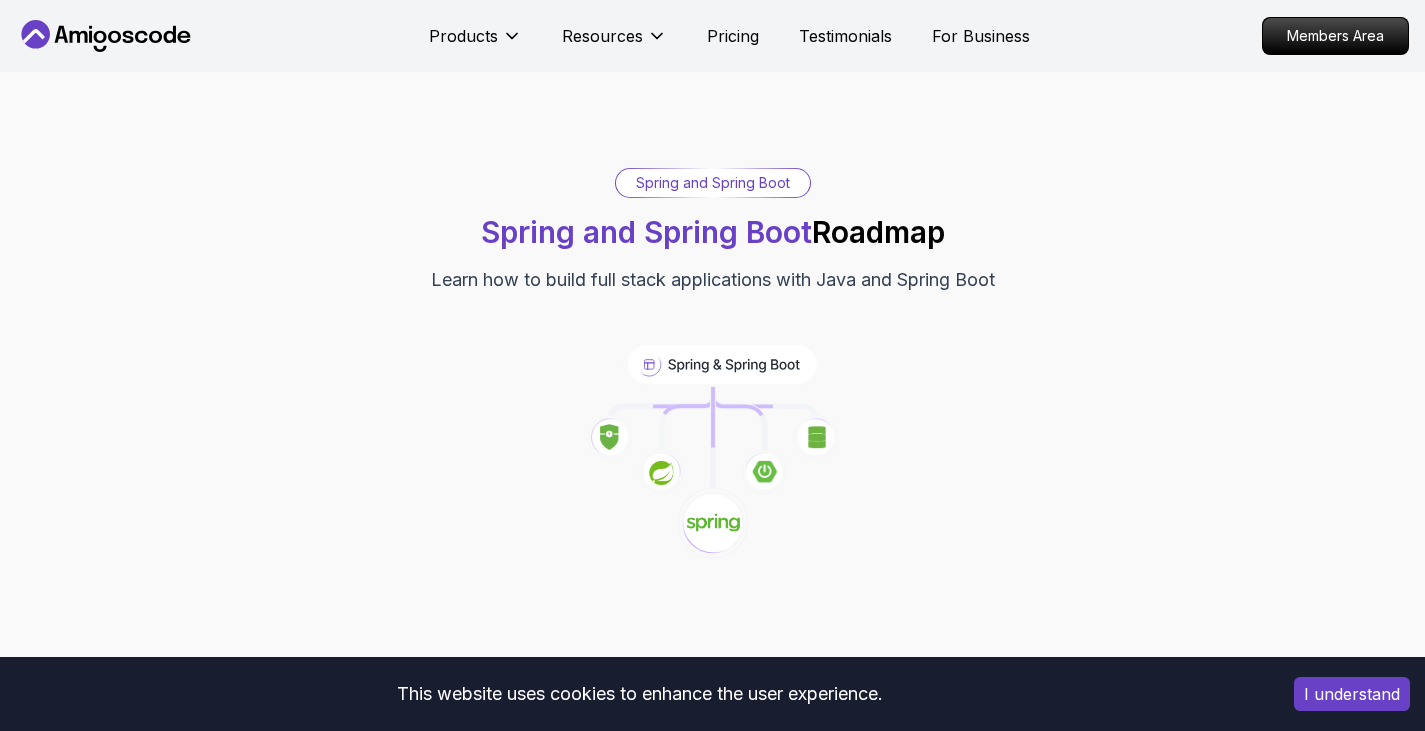 scroll, scrollTop: 7100, scrollLeft: 0, axis: vertical 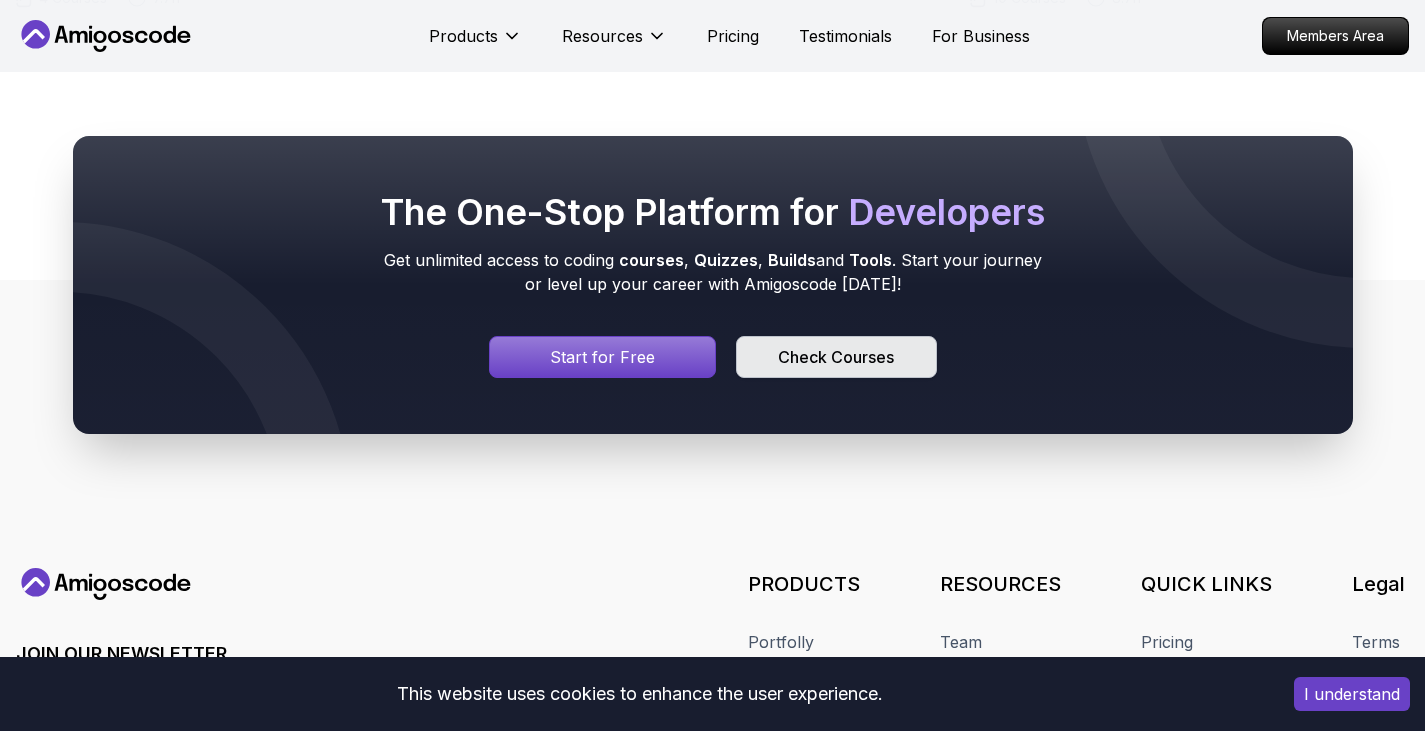 click on "Check Courses" at bounding box center (836, 357) 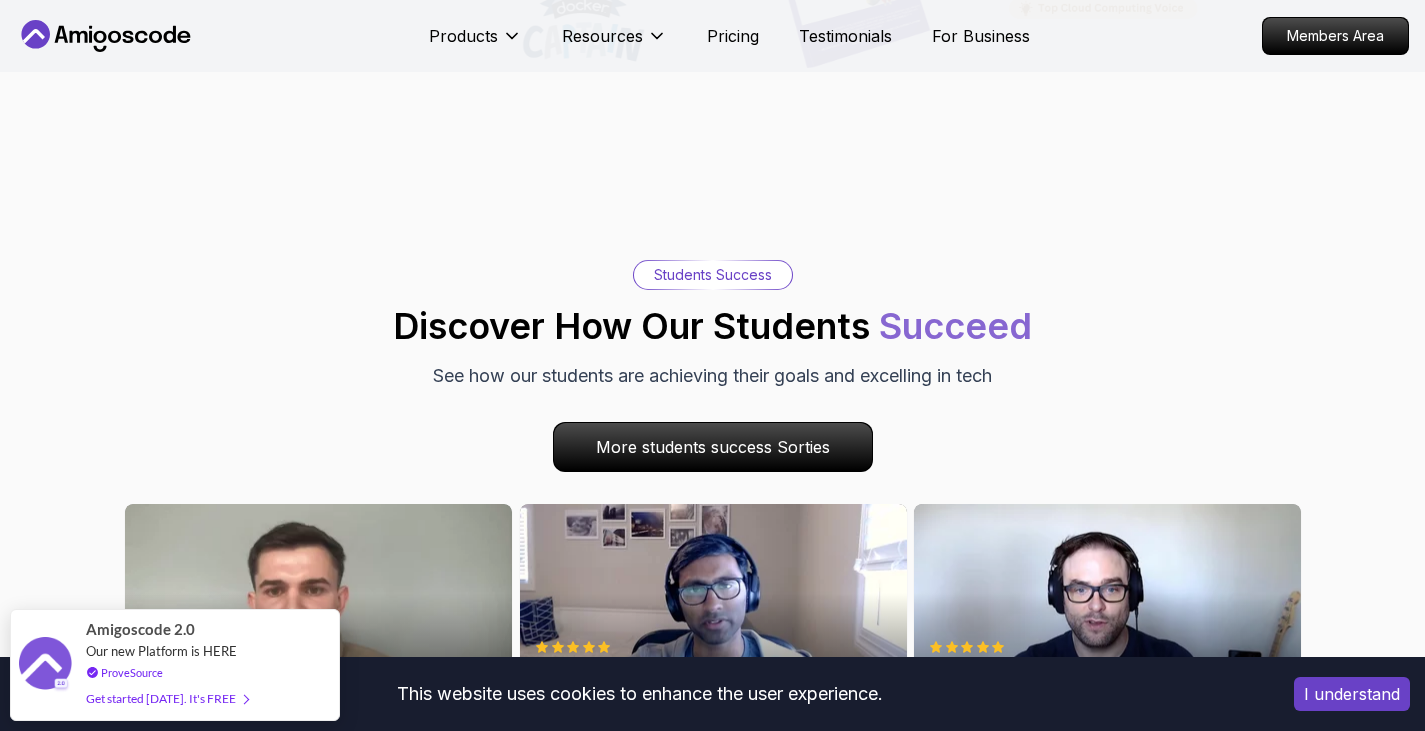 scroll, scrollTop: 7000, scrollLeft: 0, axis: vertical 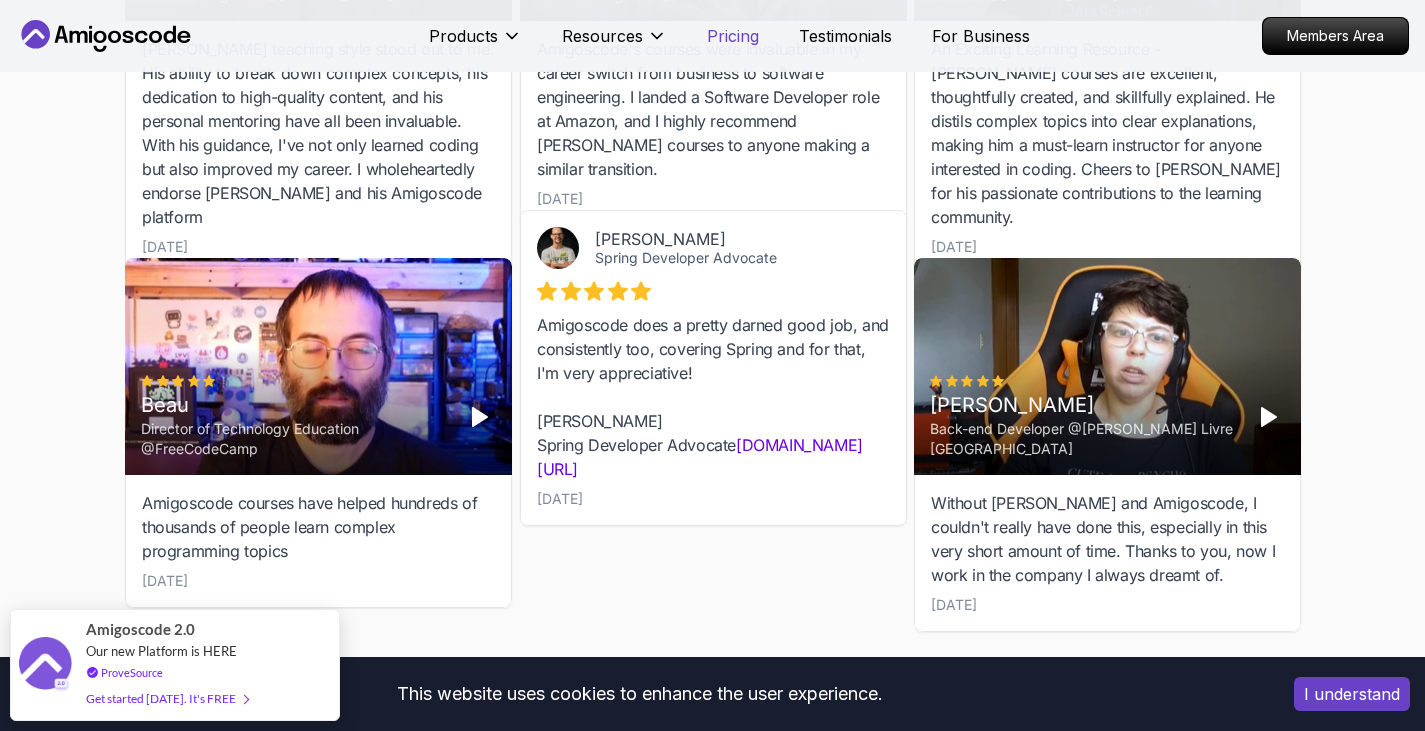 click on "Pricing" at bounding box center [733, 36] 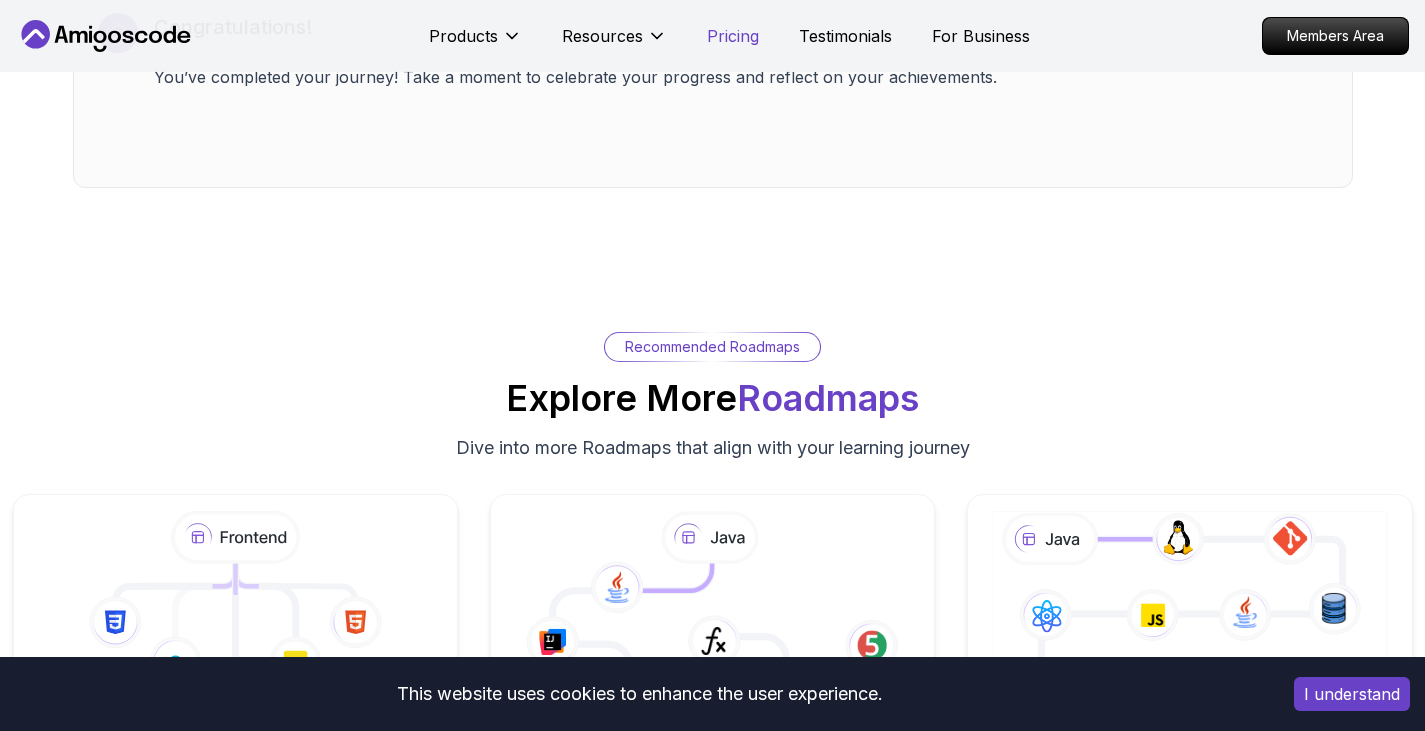click on "Pricing" at bounding box center (733, 36) 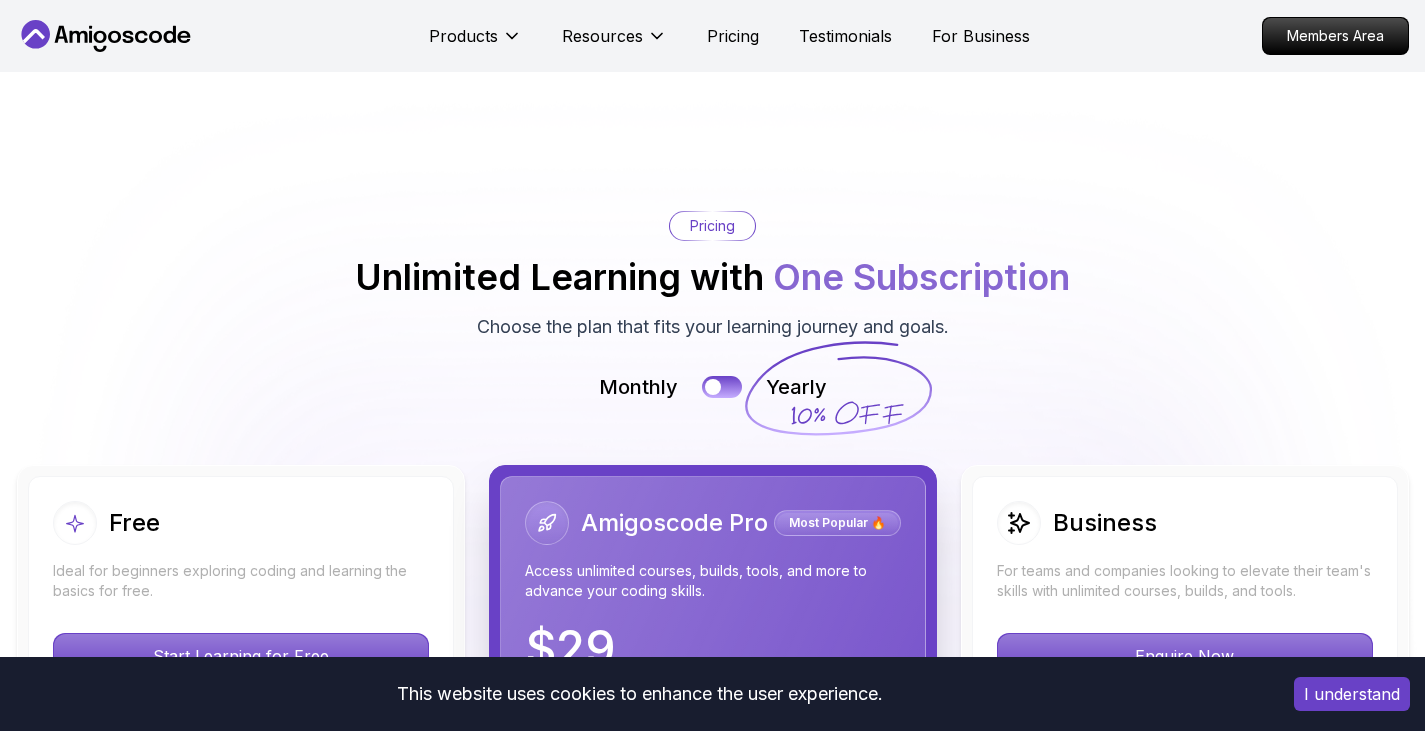 scroll, scrollTop: 4397, scrollLeft: 0, axis: vertical 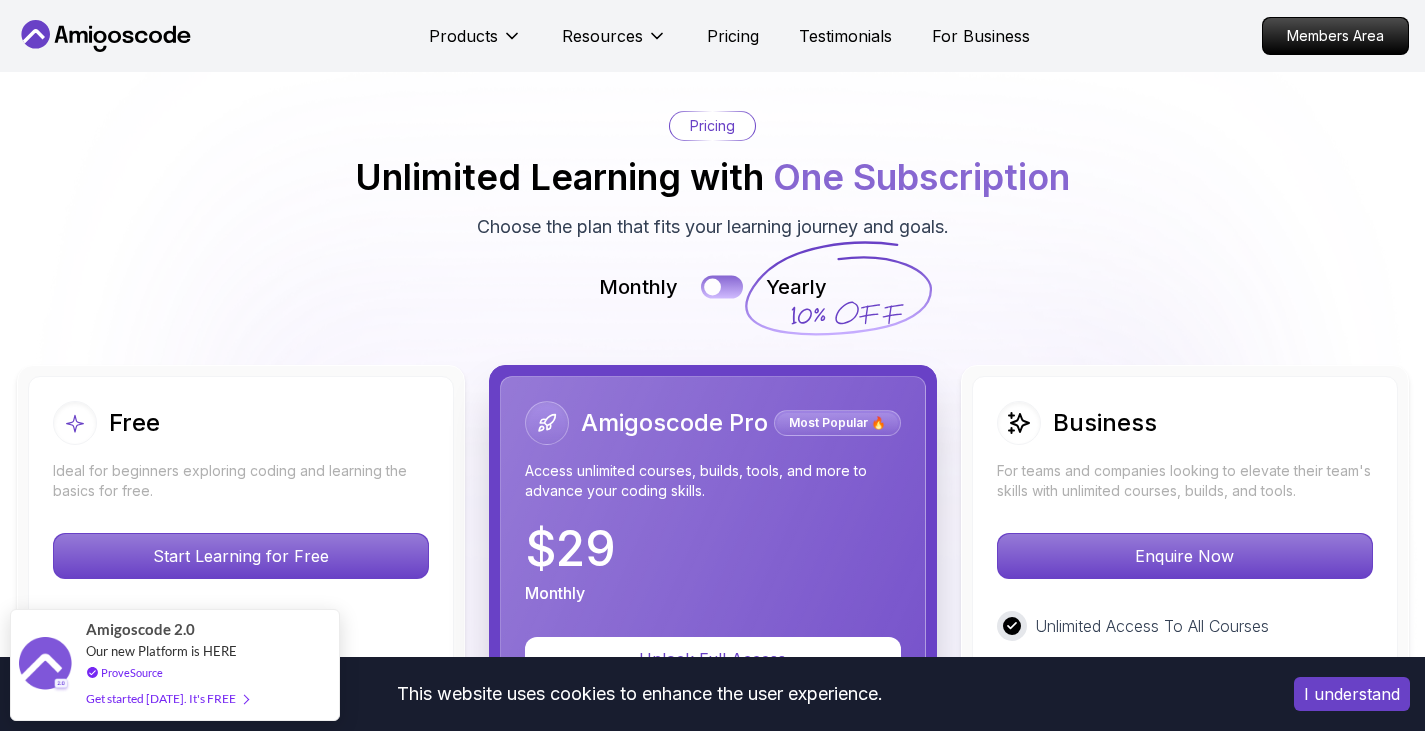 click at bounding box center [722, 287] 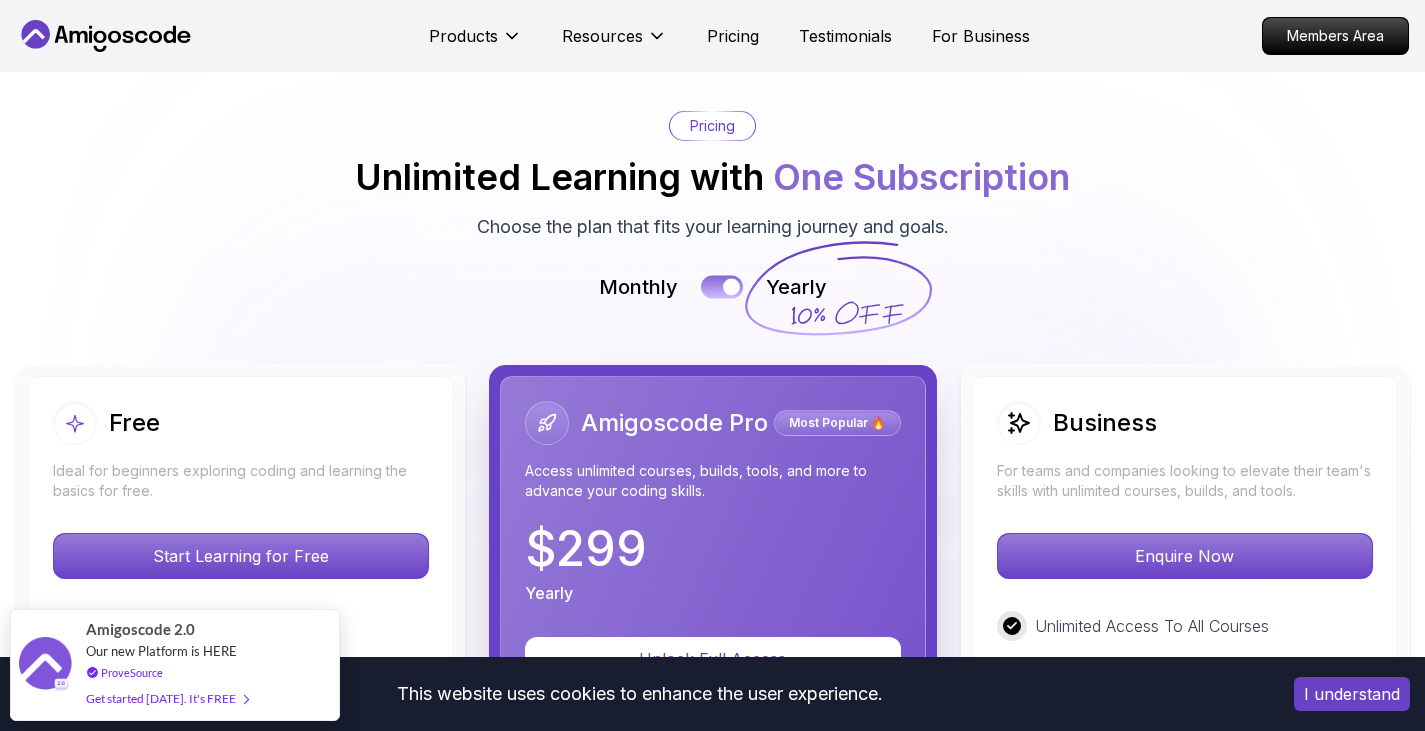 click at bounding box center (731, 287) 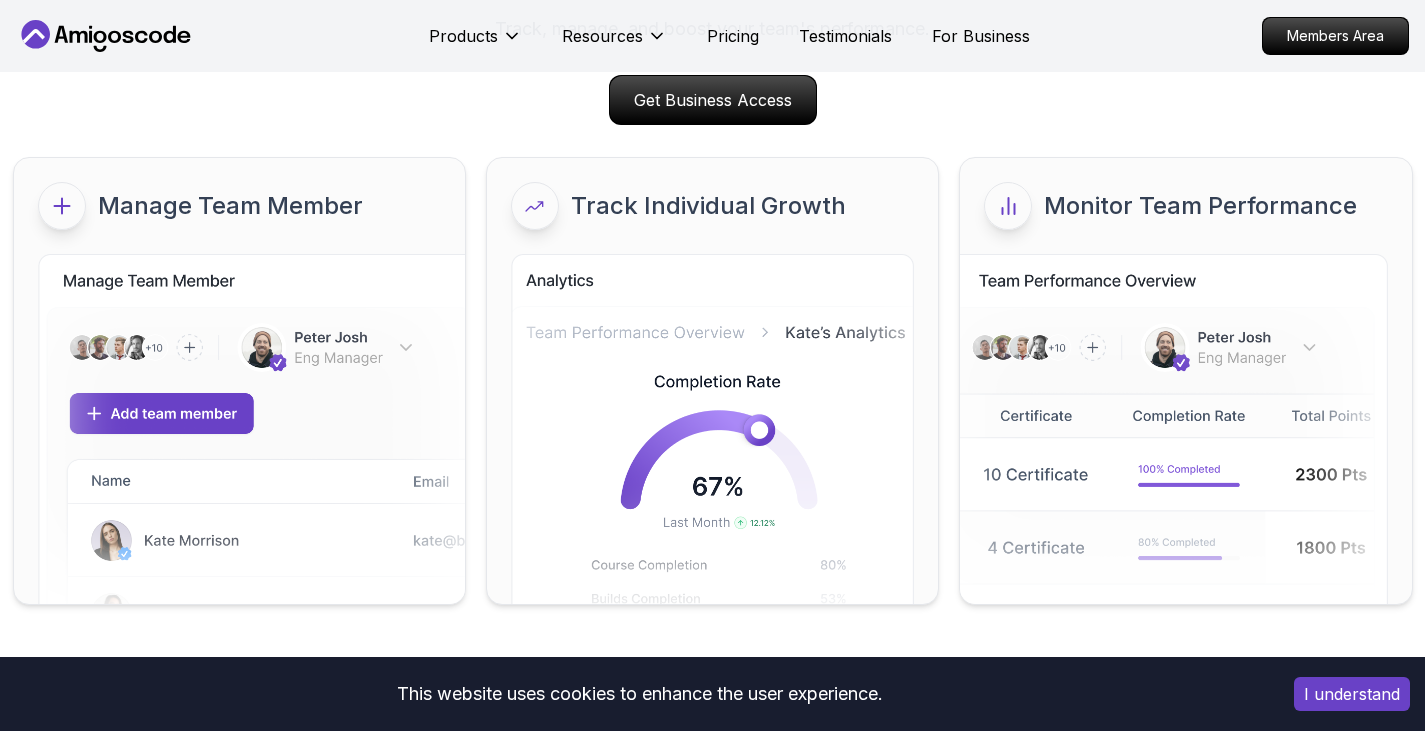 scroll, scrollTop: 8797, scrollLeft: 0, axis: vertical 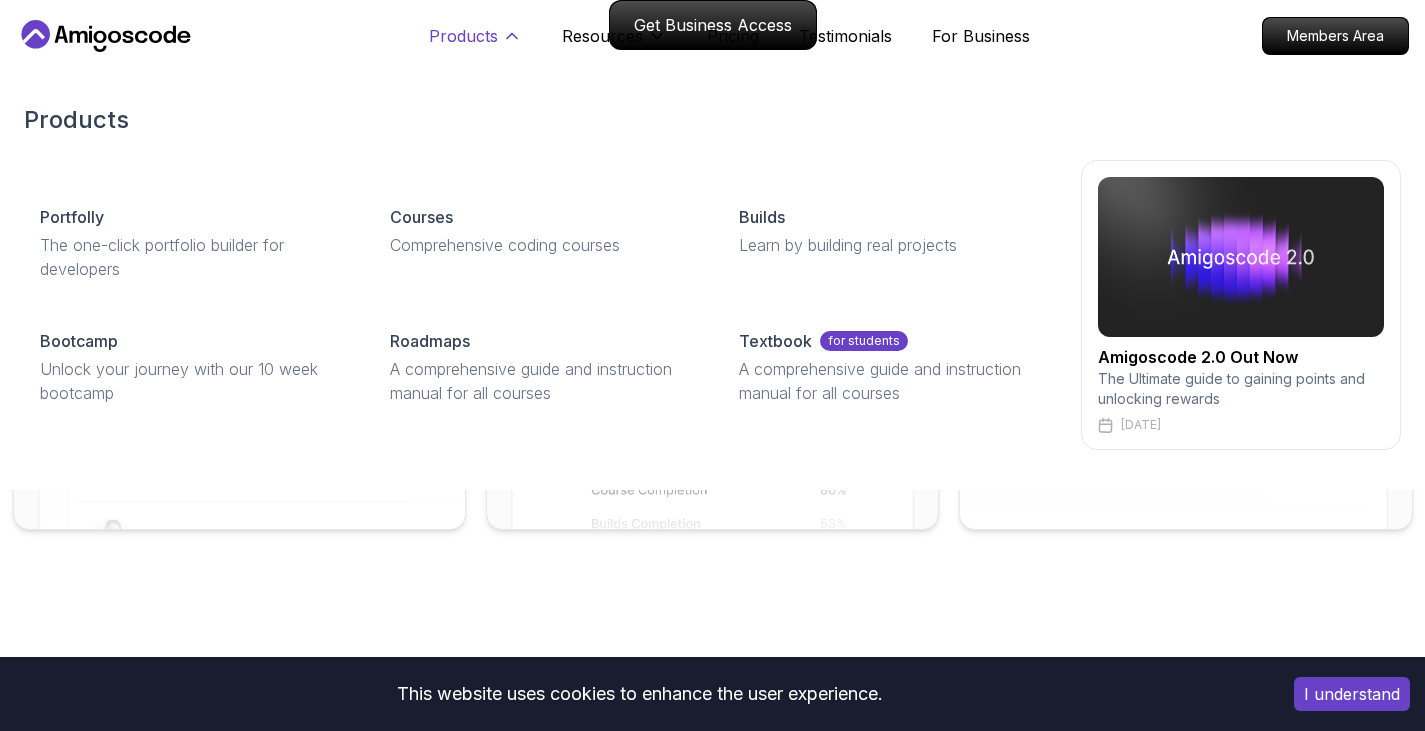 click 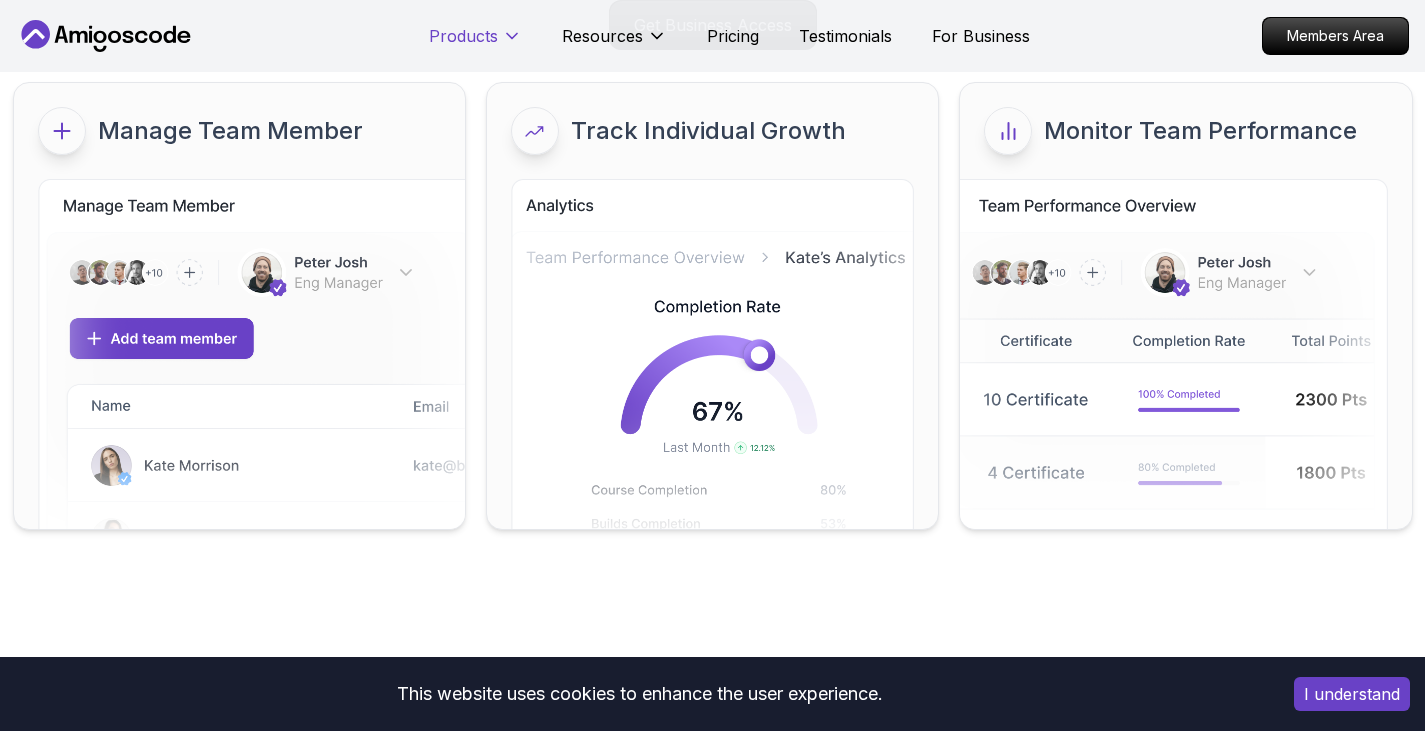 click 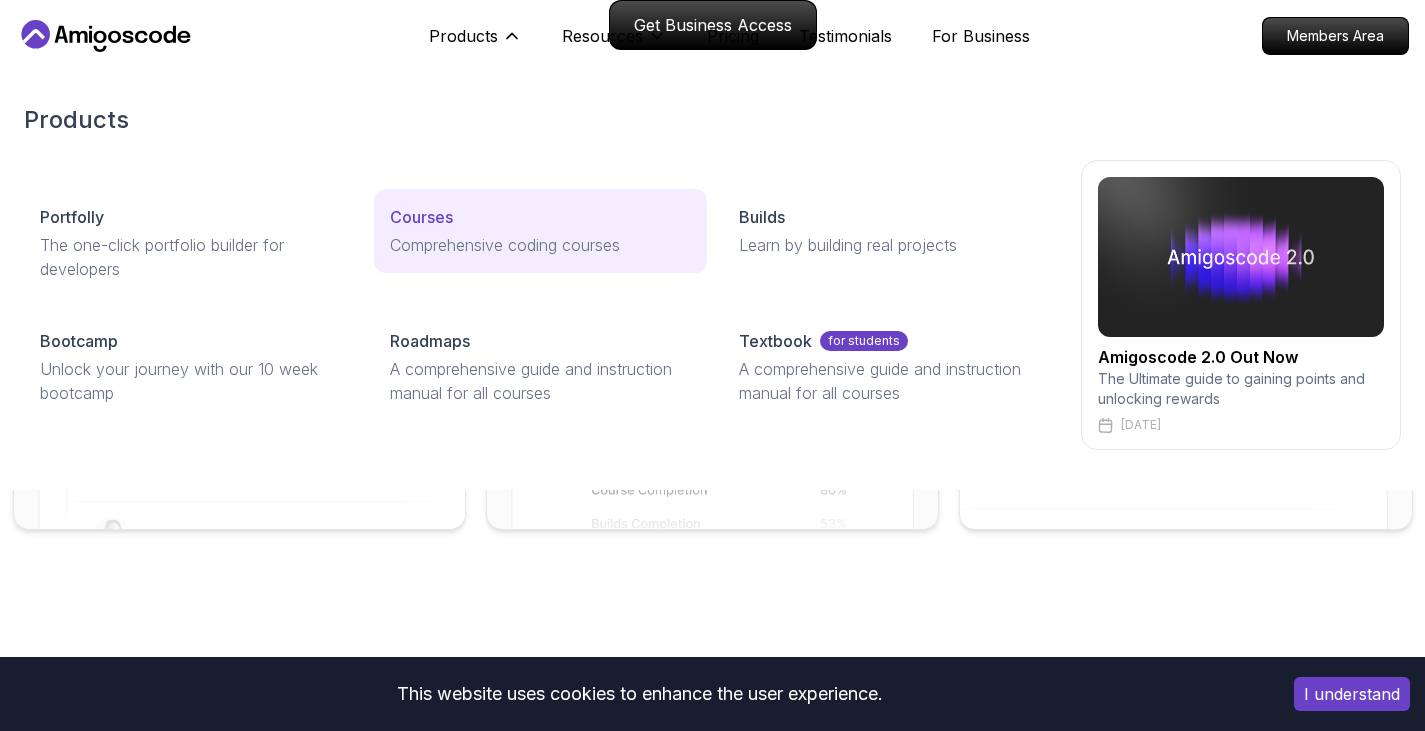 click on "Courses" at bounding box center [541, 217] 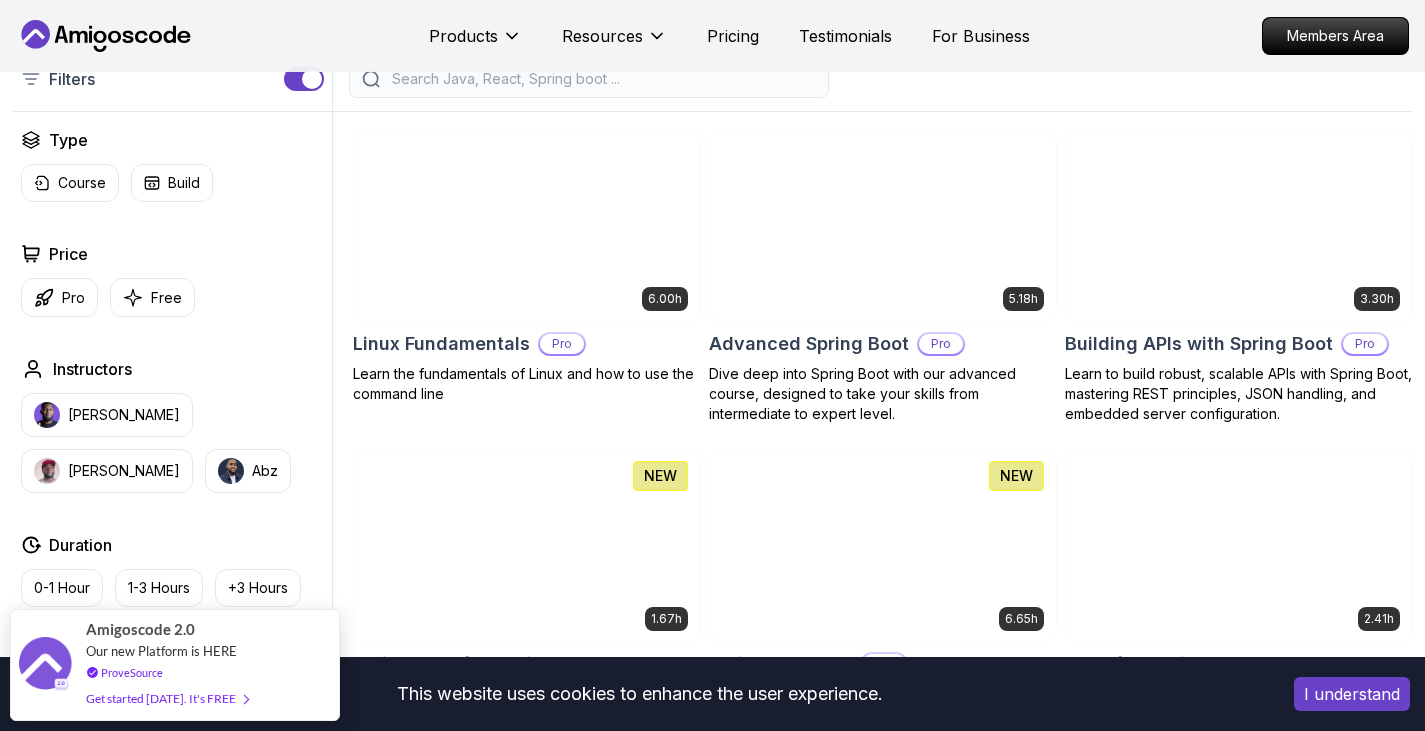scroll, scrollTop: 100, scrollLeft: 0, axis: vertical 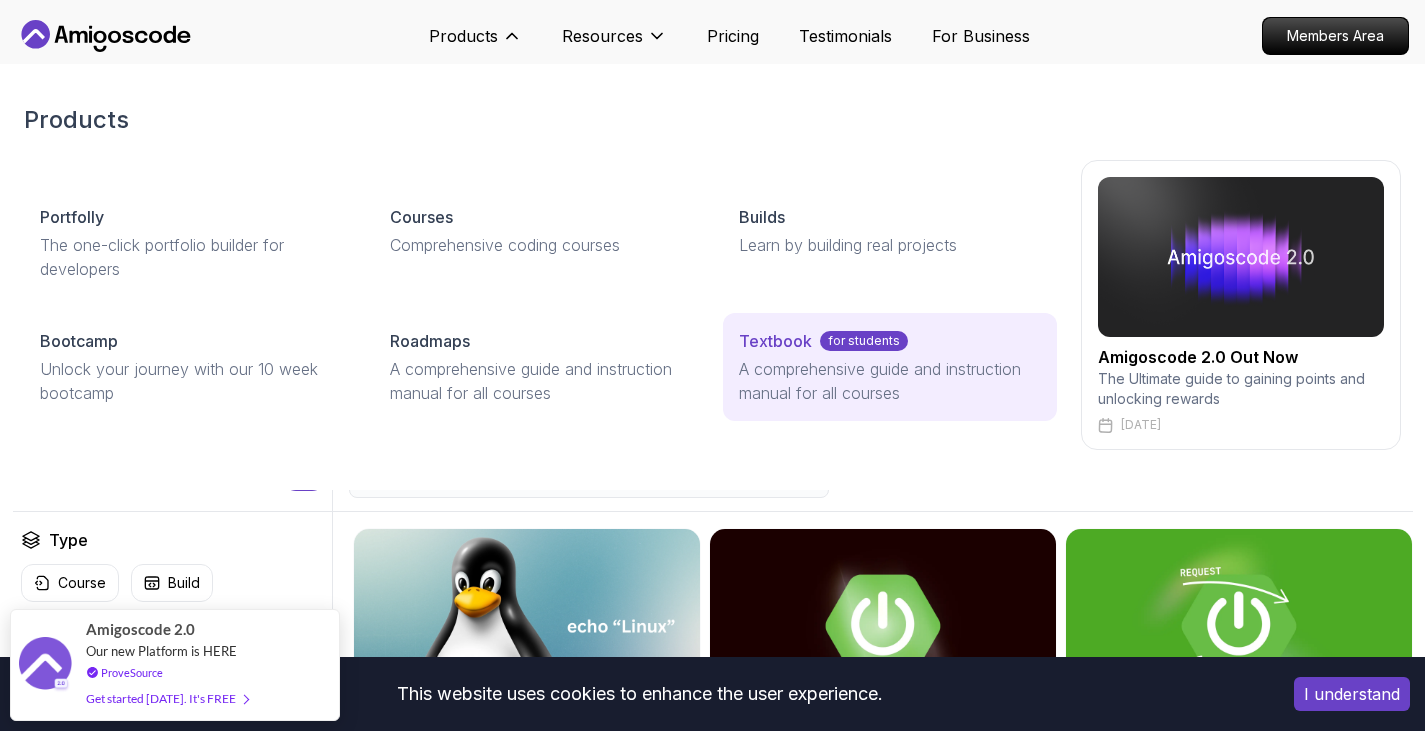 click on "Textbook for students A comprehensive guide and instruction manual for all courses" at bounding box center [890, 367] 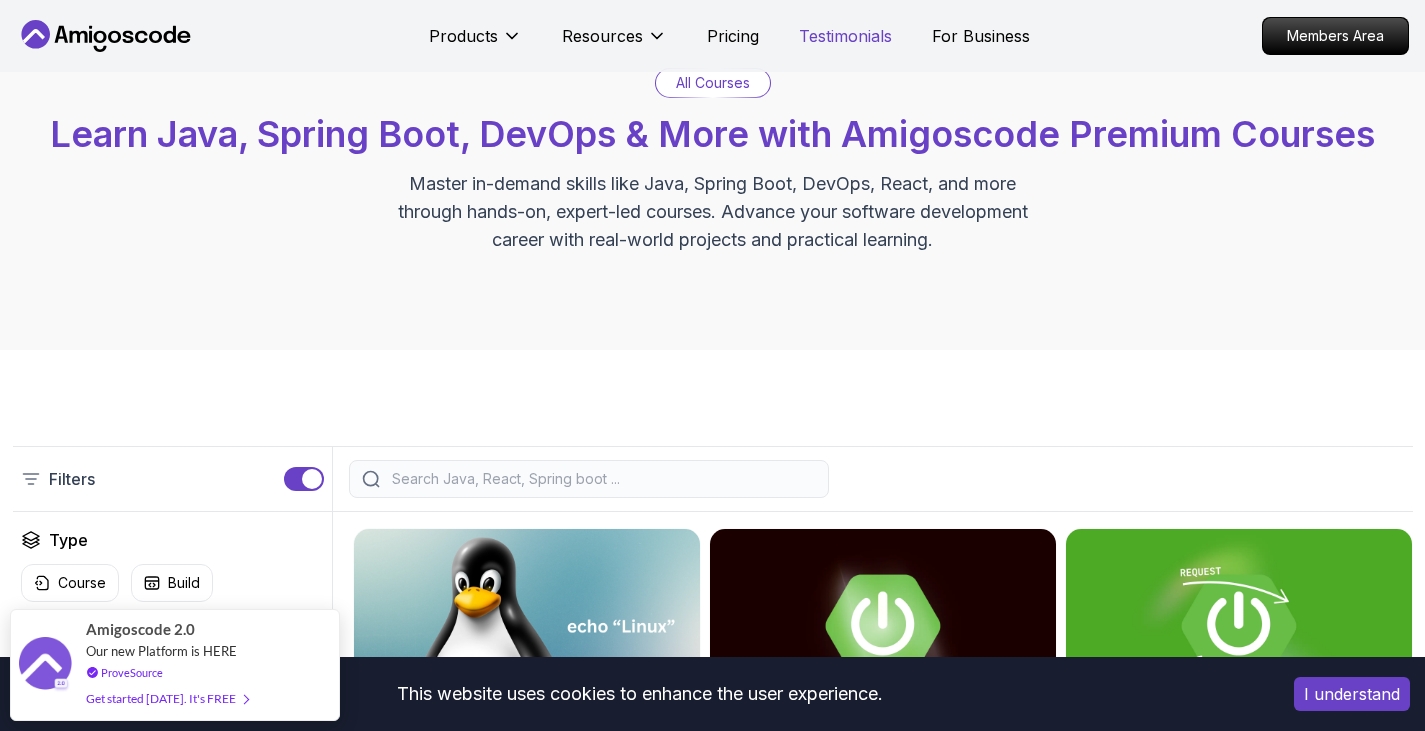 click on "Testimonials" at bounding box center (845, 36) 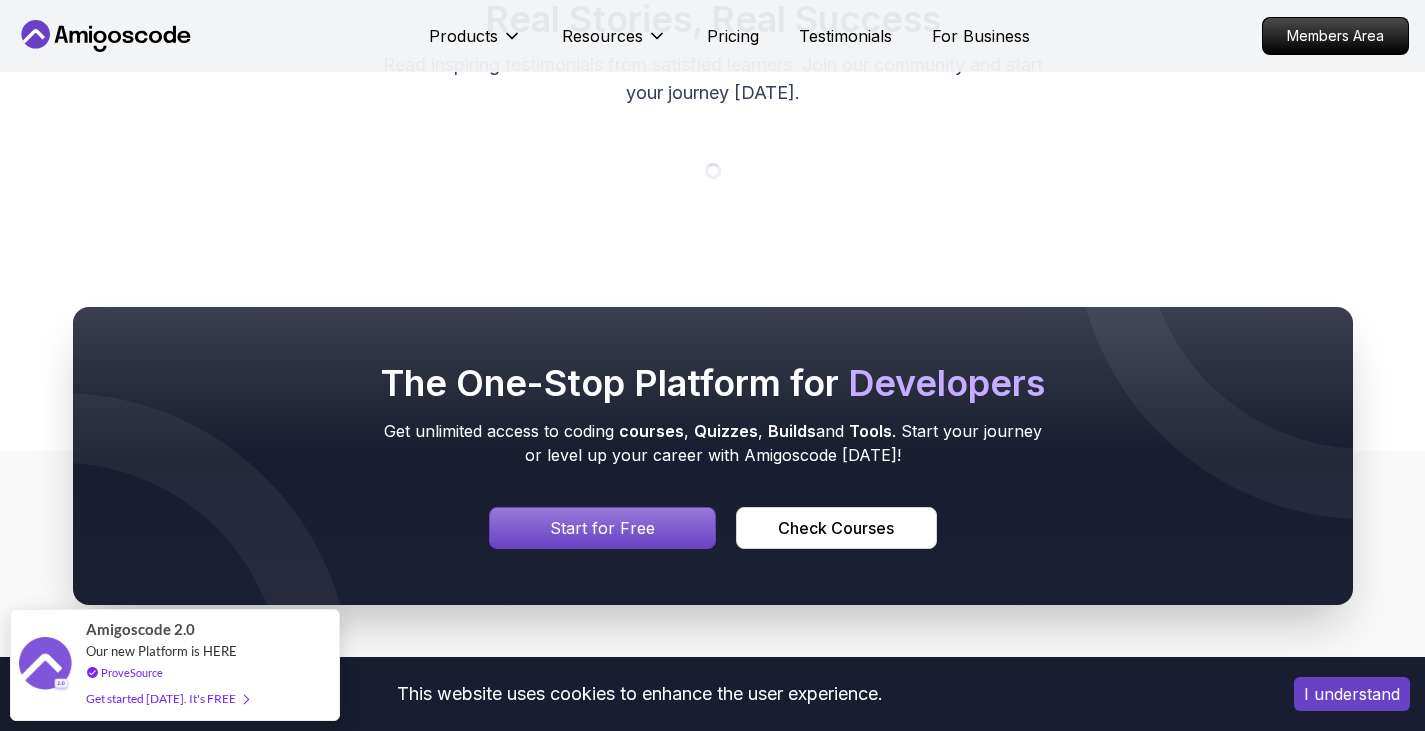 scroll, scrollTop: 500, scrollLeft: 0, axis: vertical 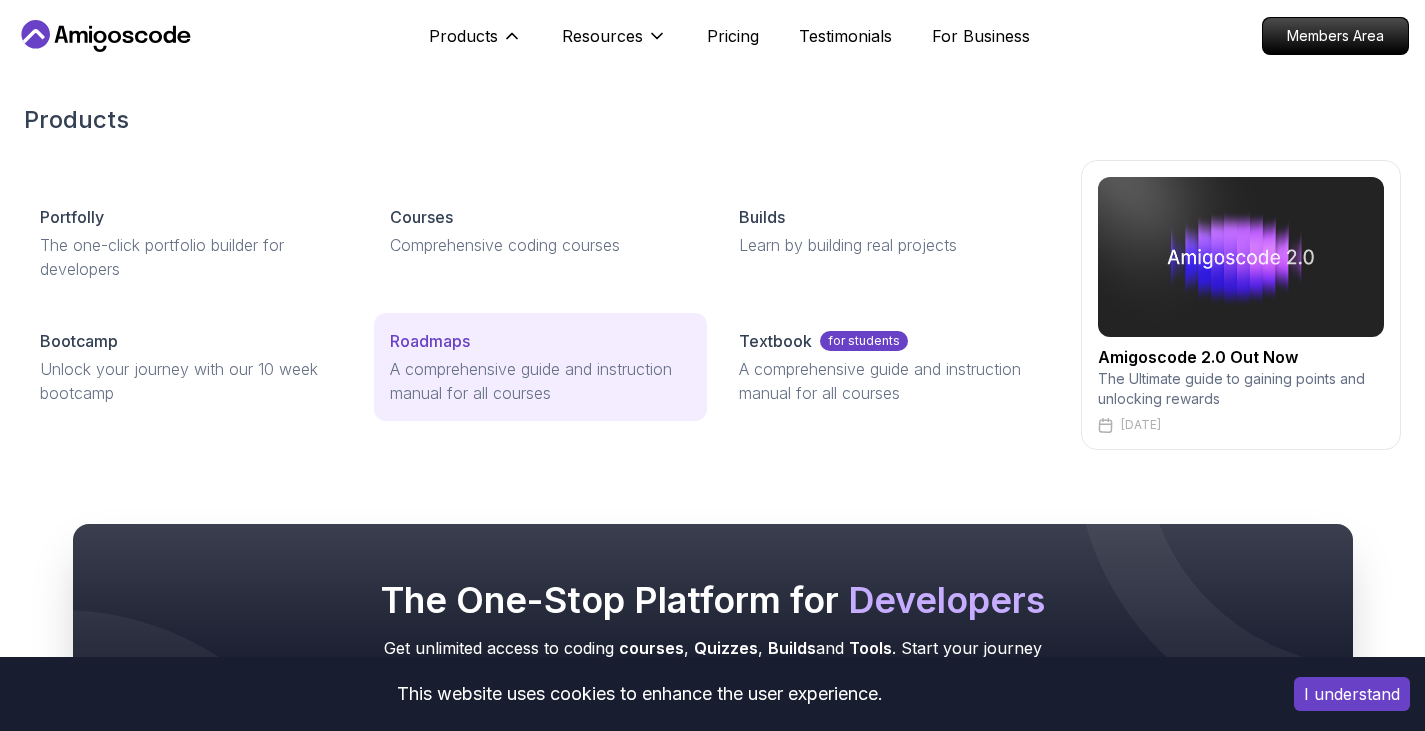 click on "Roadmaps" at bounding box center (541, 341) 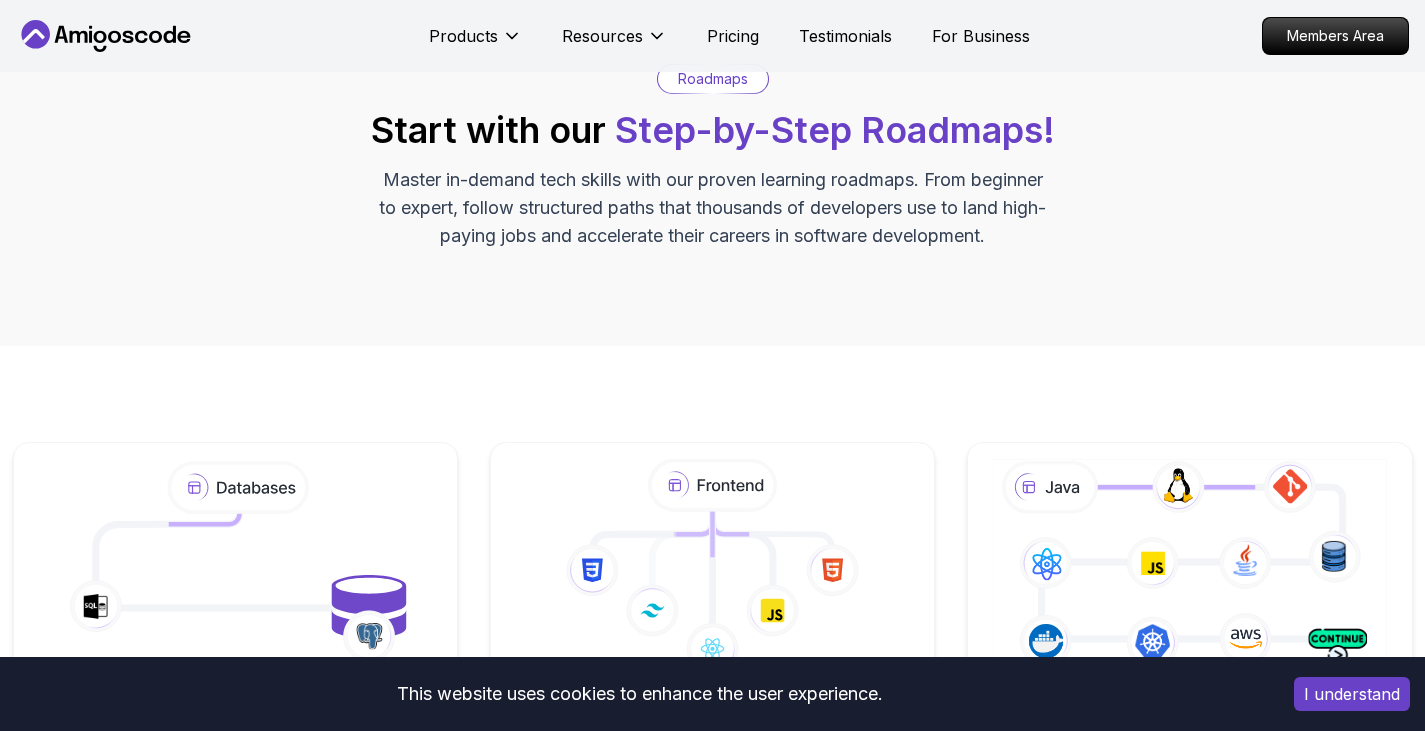 scroll, scrollTop: 500, scrollLeft: 0, axis: vertical 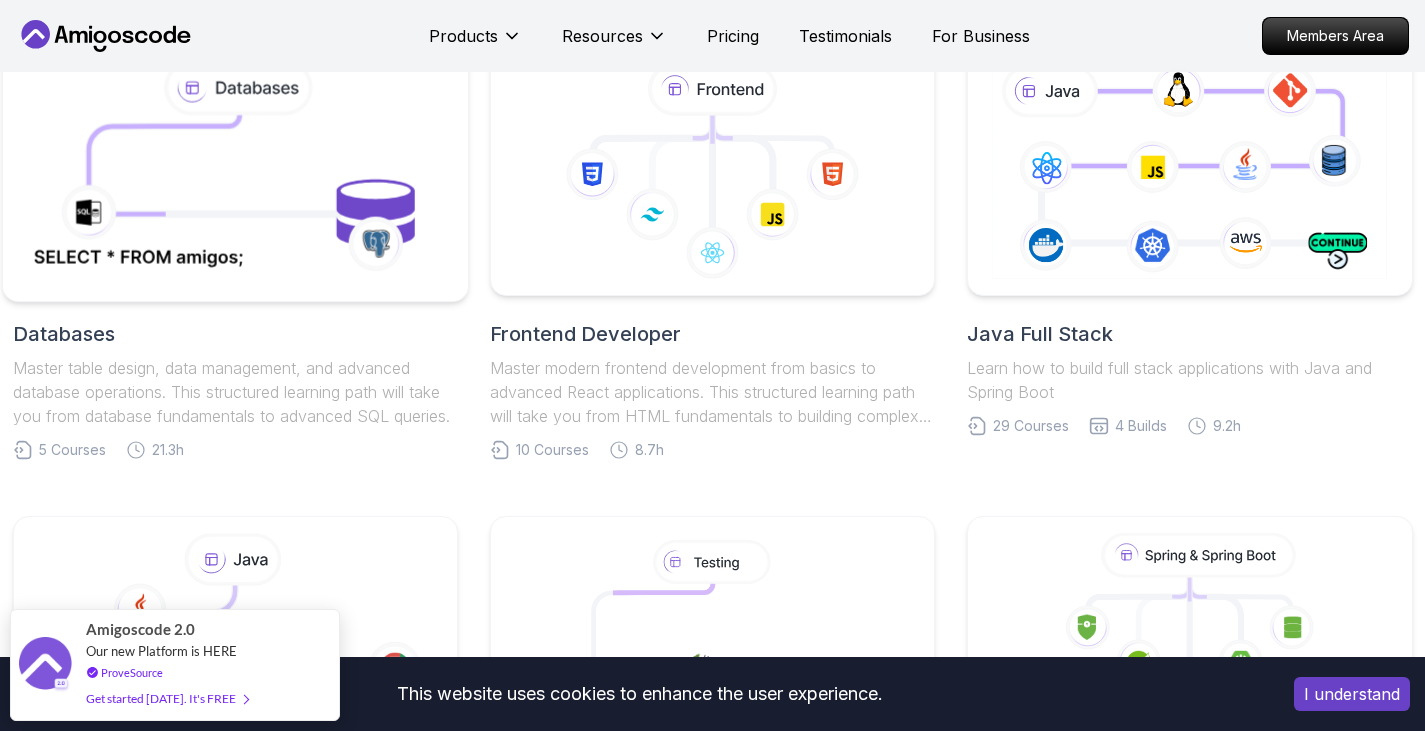 click at bounding box center [235, 171] 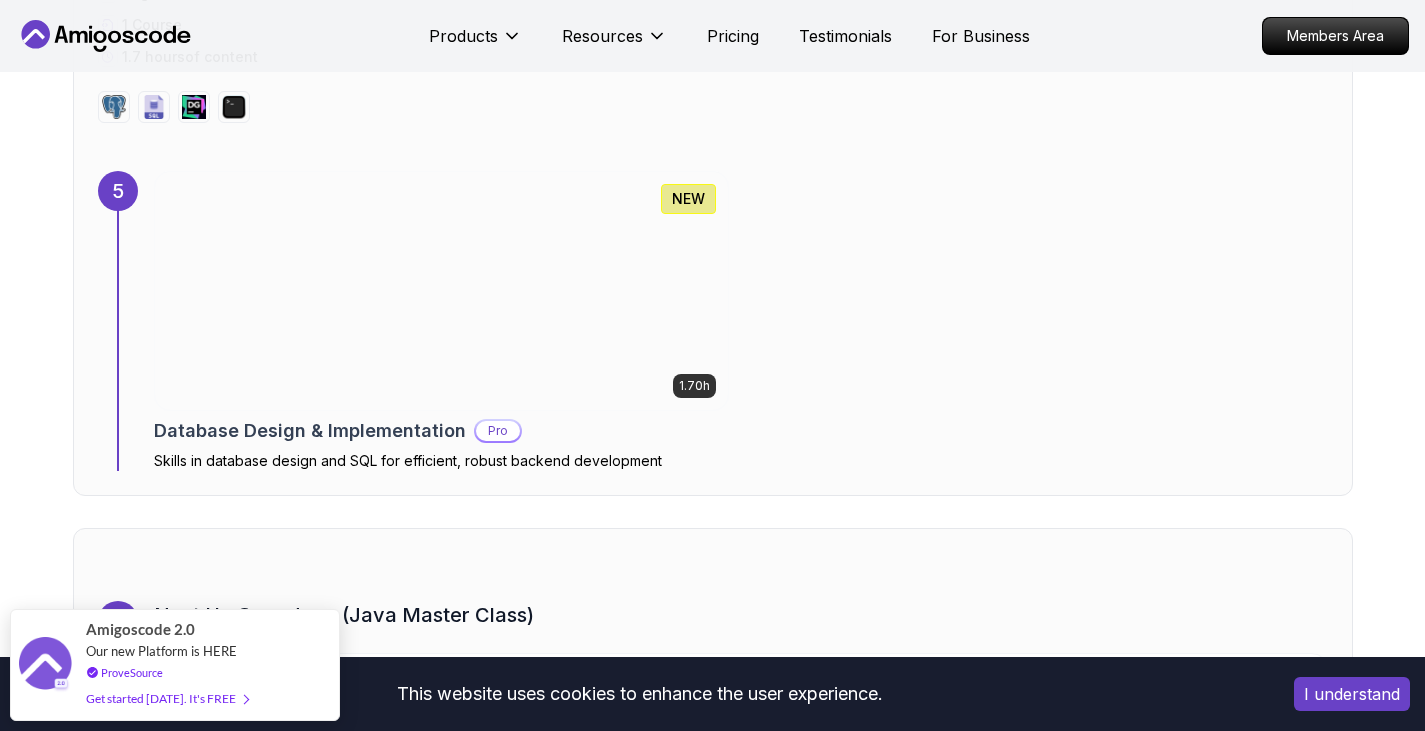 scroll, scrollTop: 4000, scrollLeft: 0, axis: vertical 